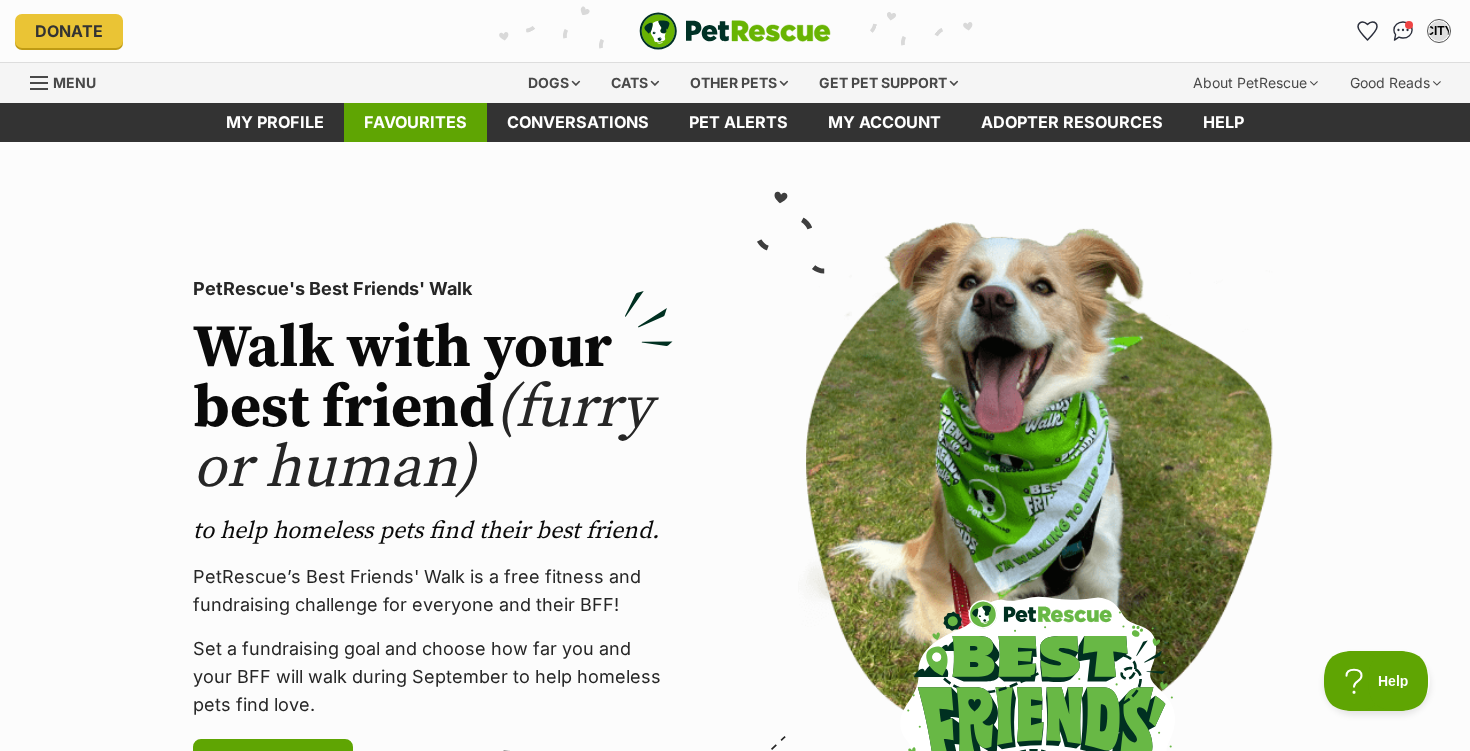 scroll, scrollTop: 0, scrollLeft: 0, axis: both 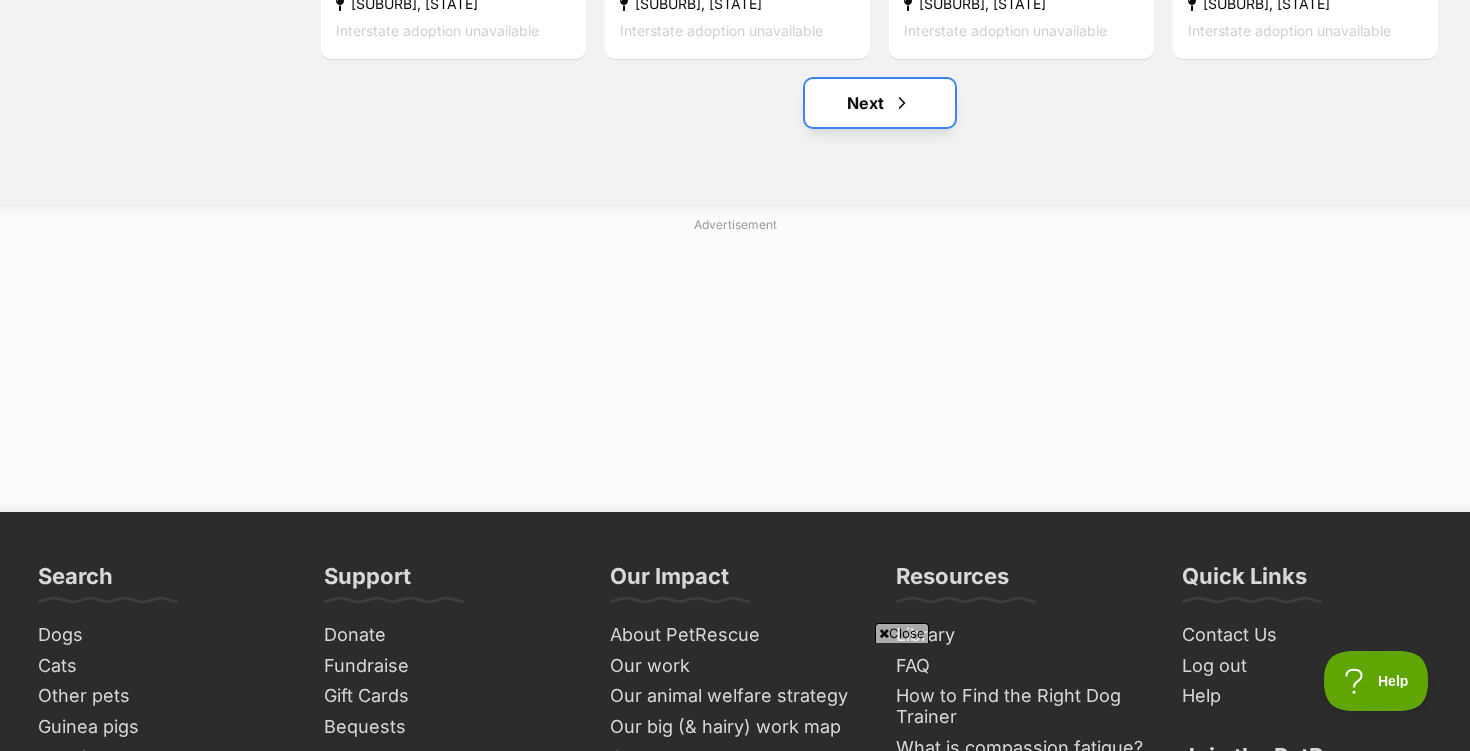 click on "Next" at bounding box center [880, 103] 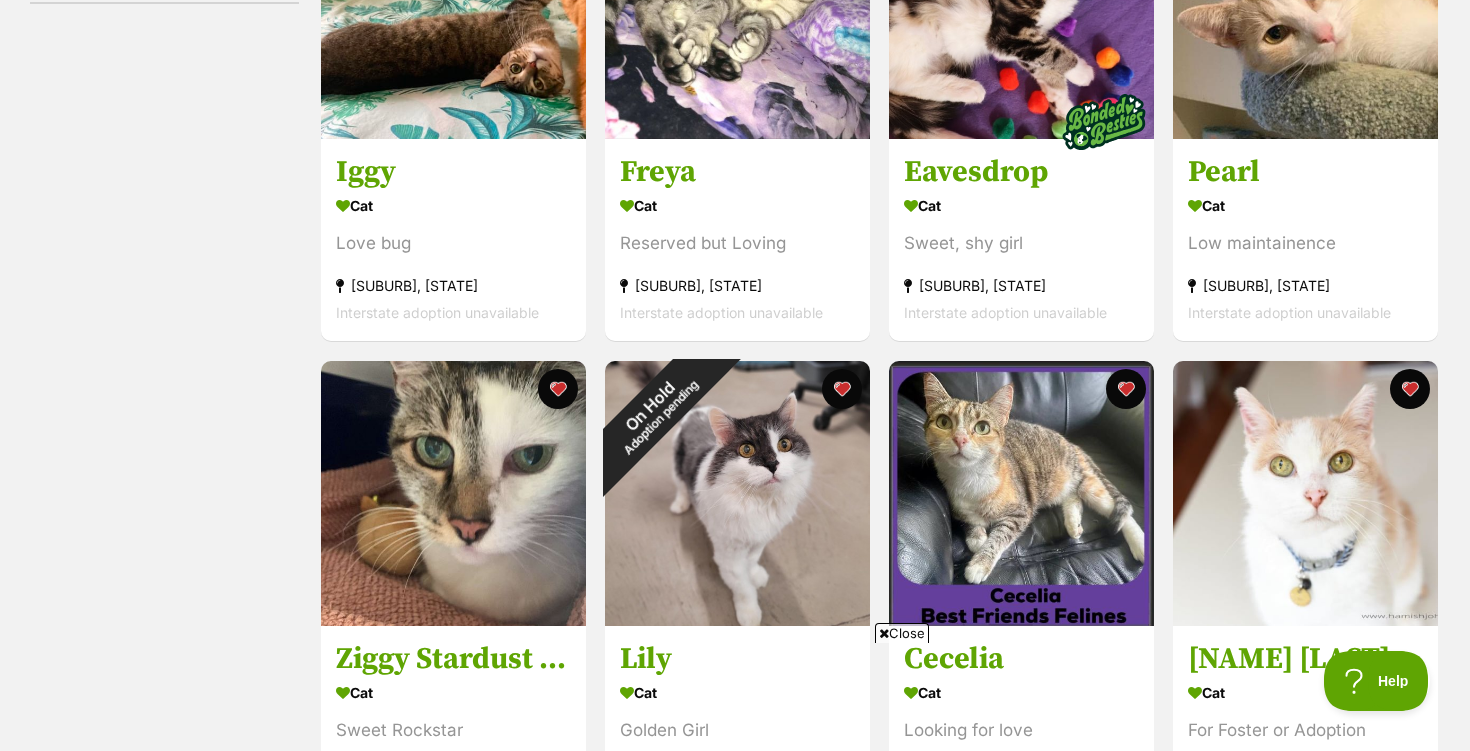 scroll, scrollTop: 0, scrollLeft: 0, axis: both 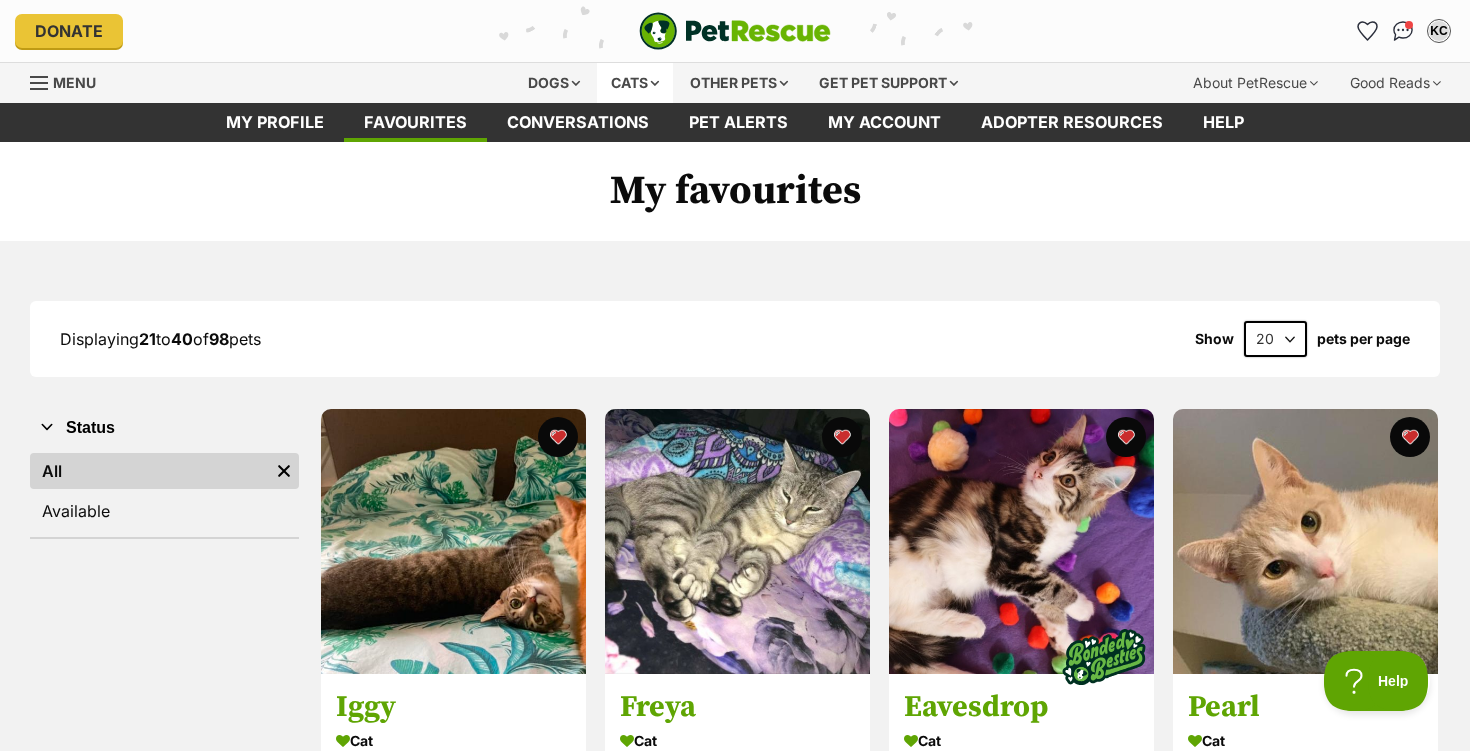 click on "Cats" at bounding box center [635, 83] 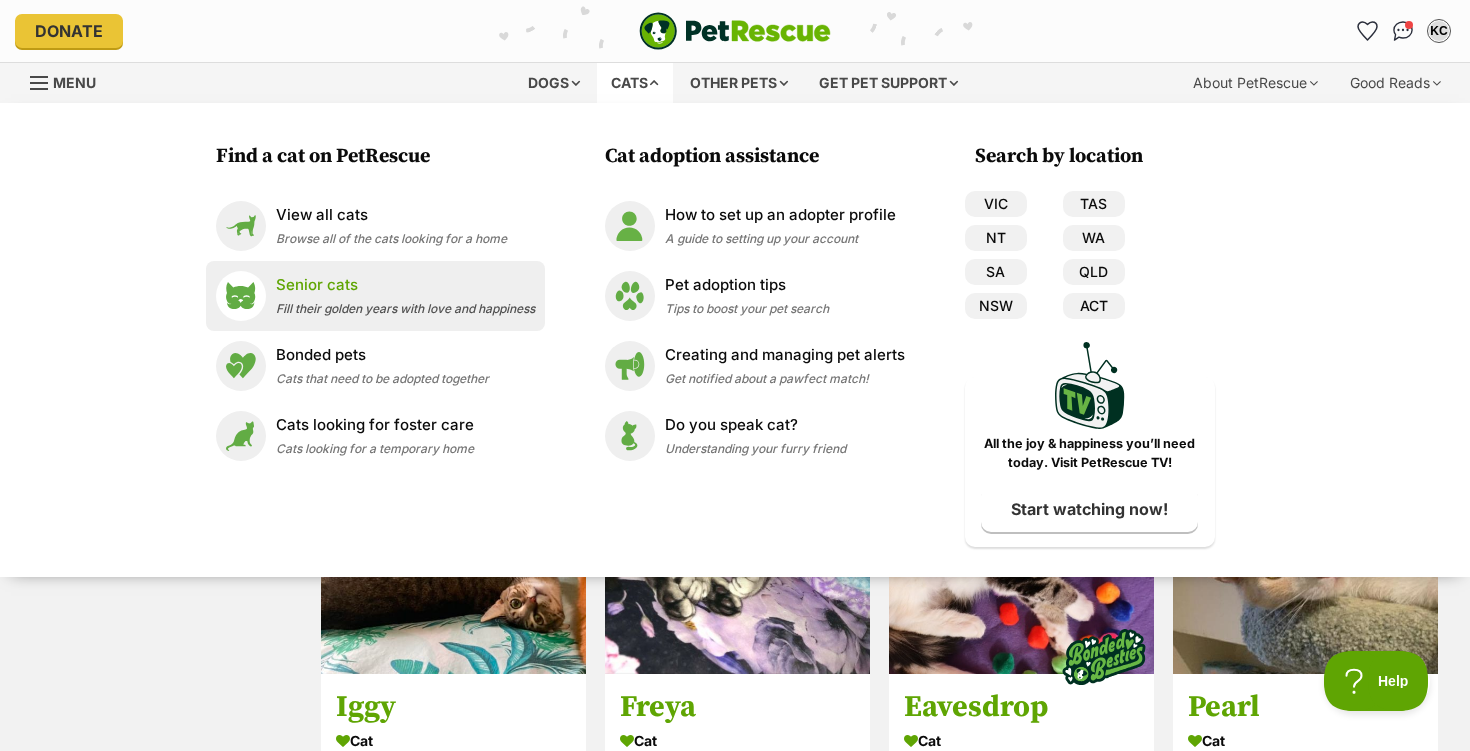 click on "Senior cats" at bounding box center [405, 285] 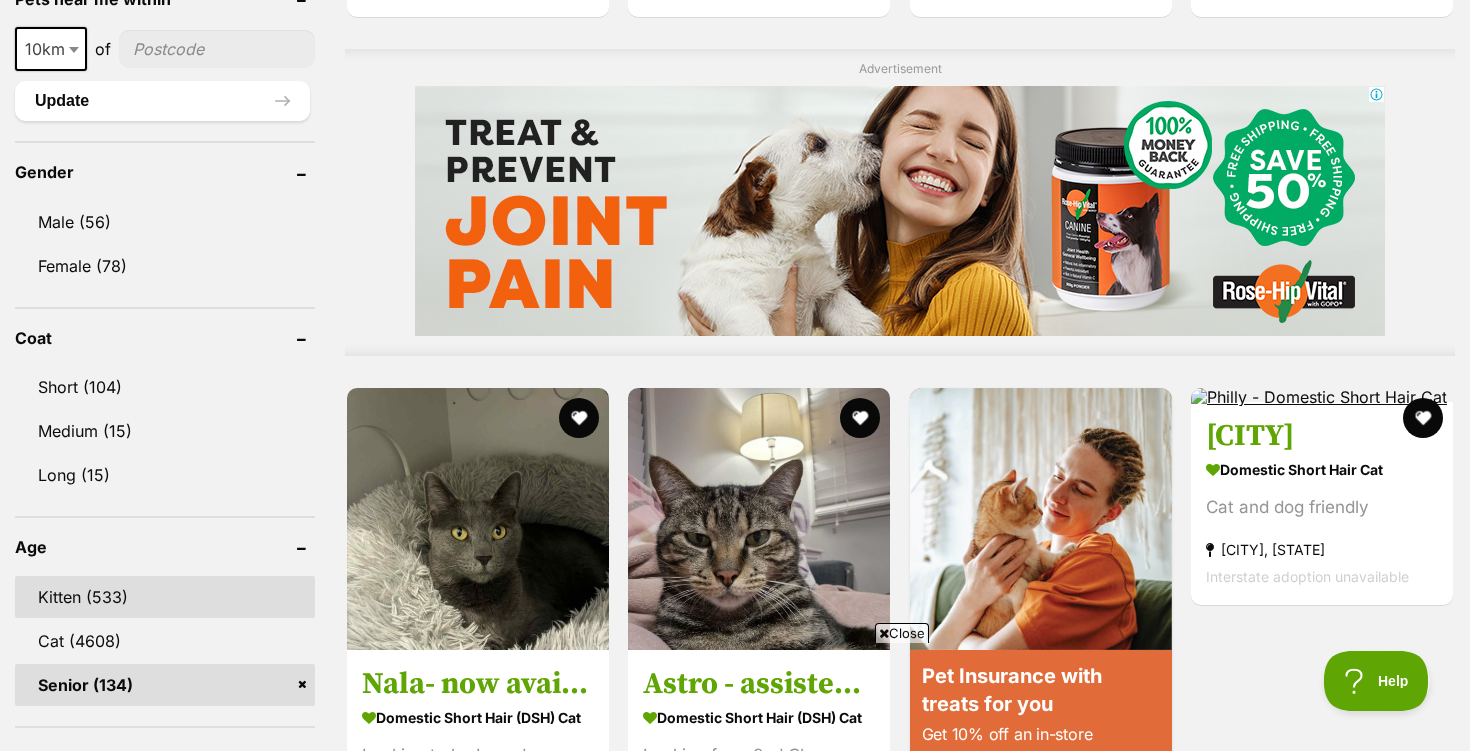 scroll, scrollTop: 1582, scrollLeft: 0, axis: vertical 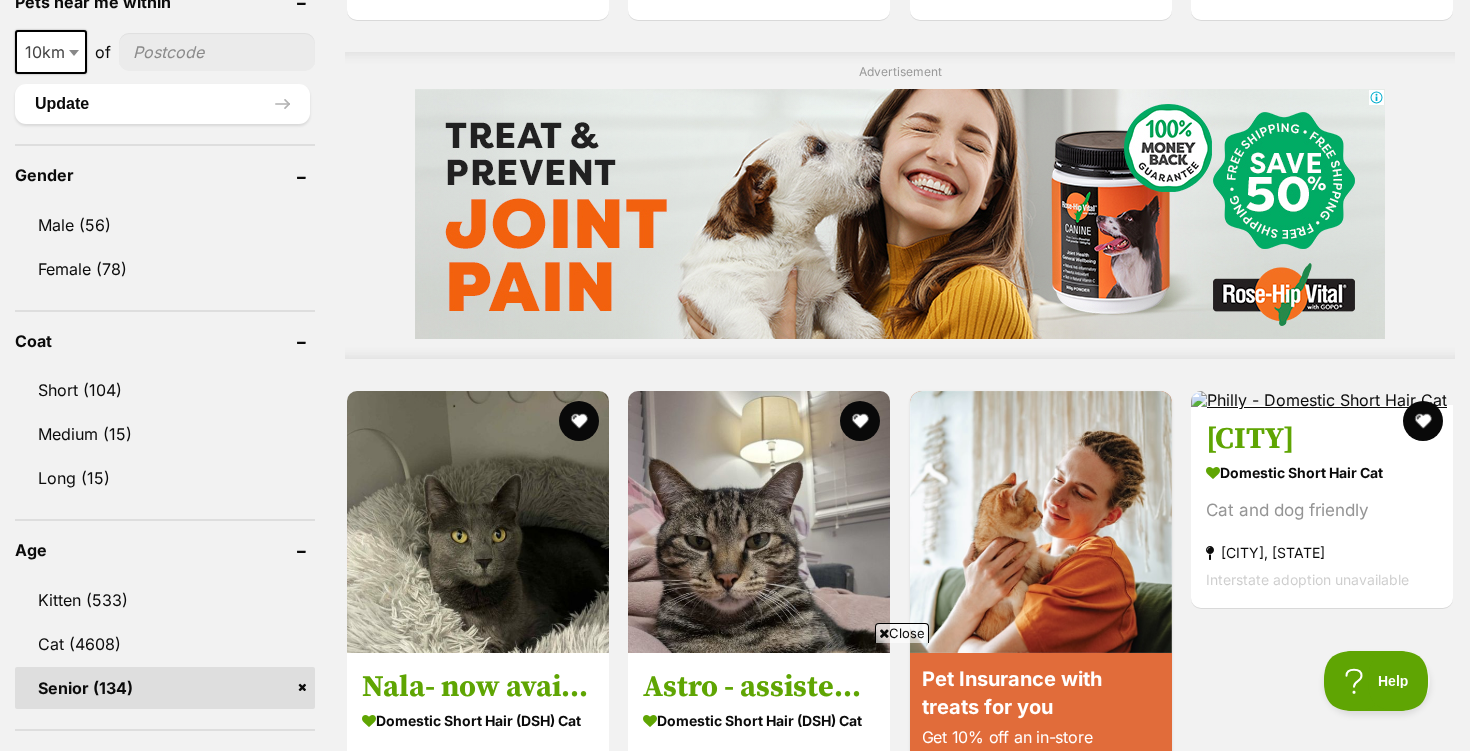 click on "Senior (134)" at bounding box center (165, 688) 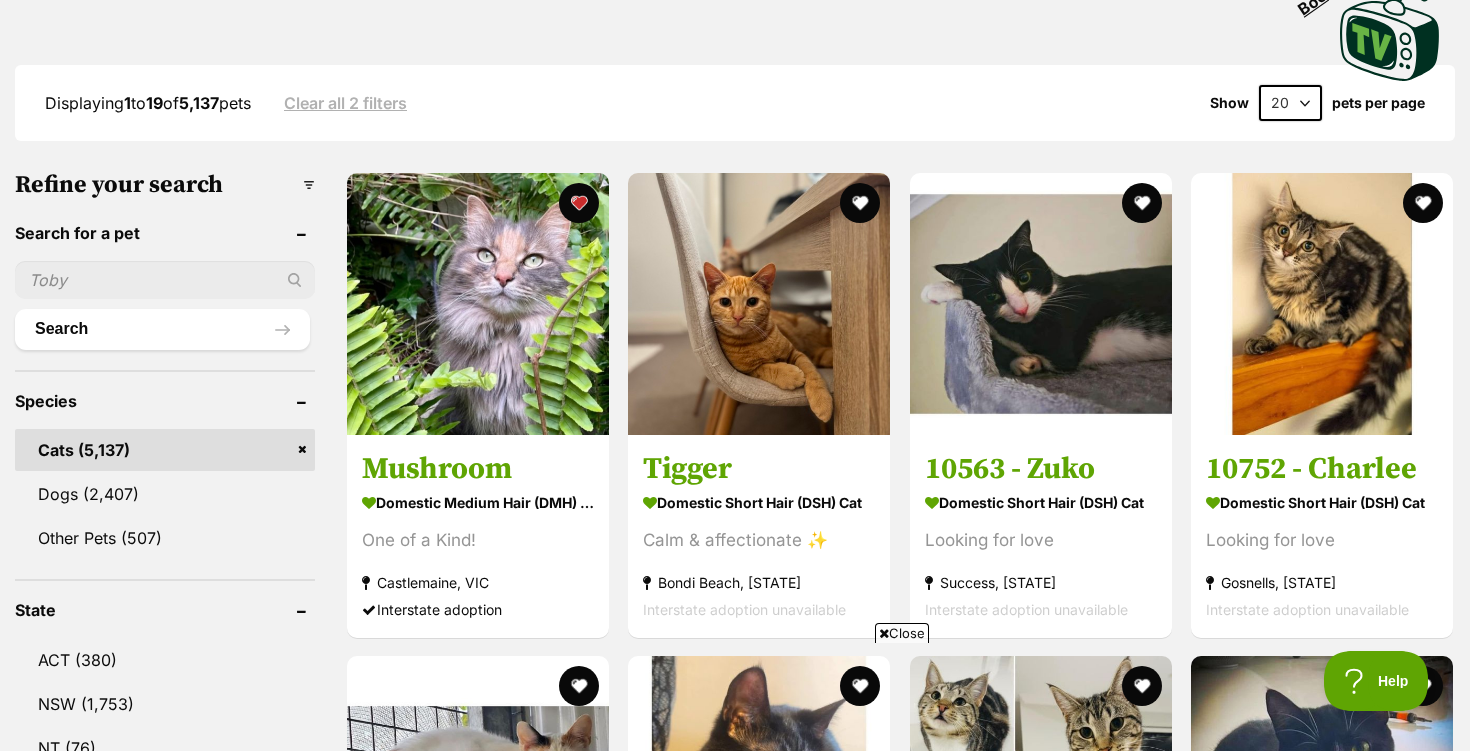 scroll, scrollTop: 0, scrollLeft: 0, axis: both 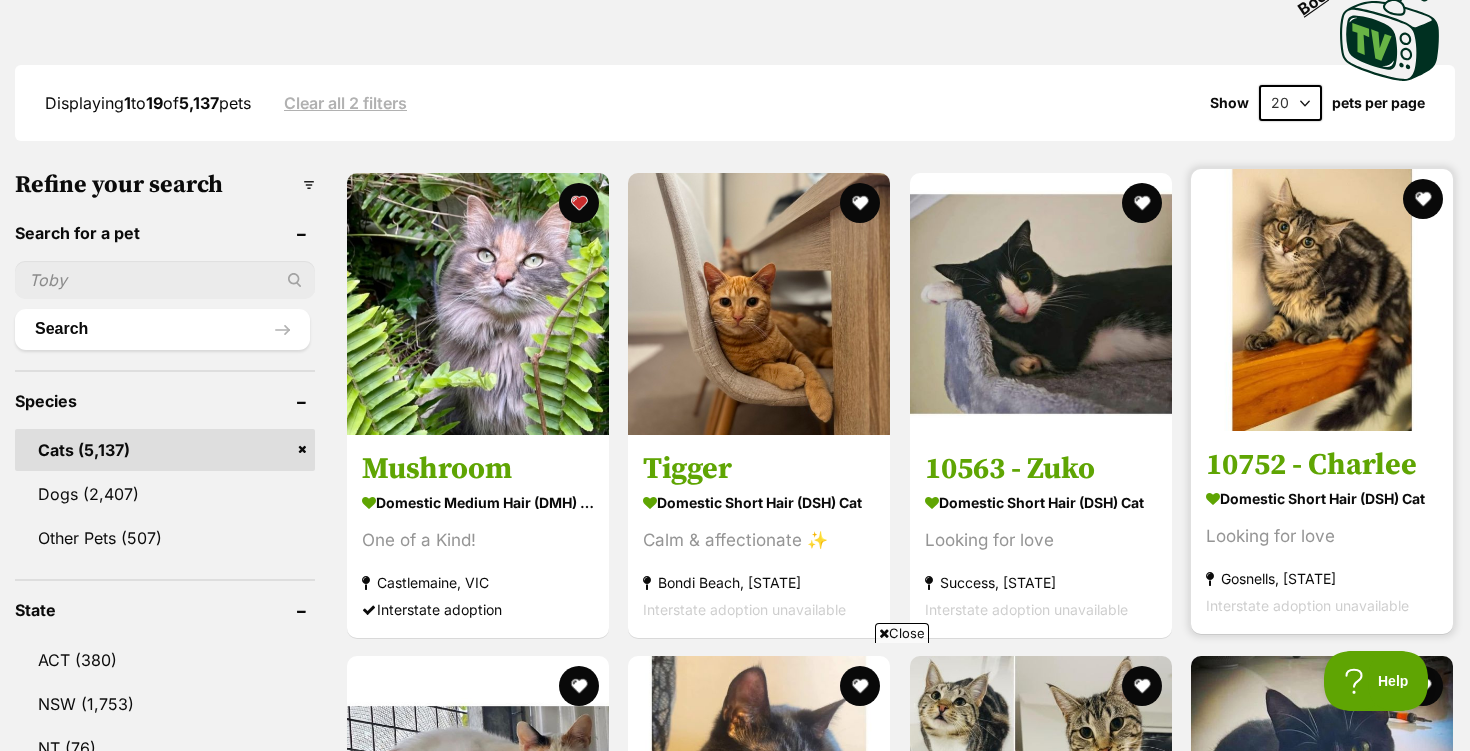 click at bounding box center [1322, 300] 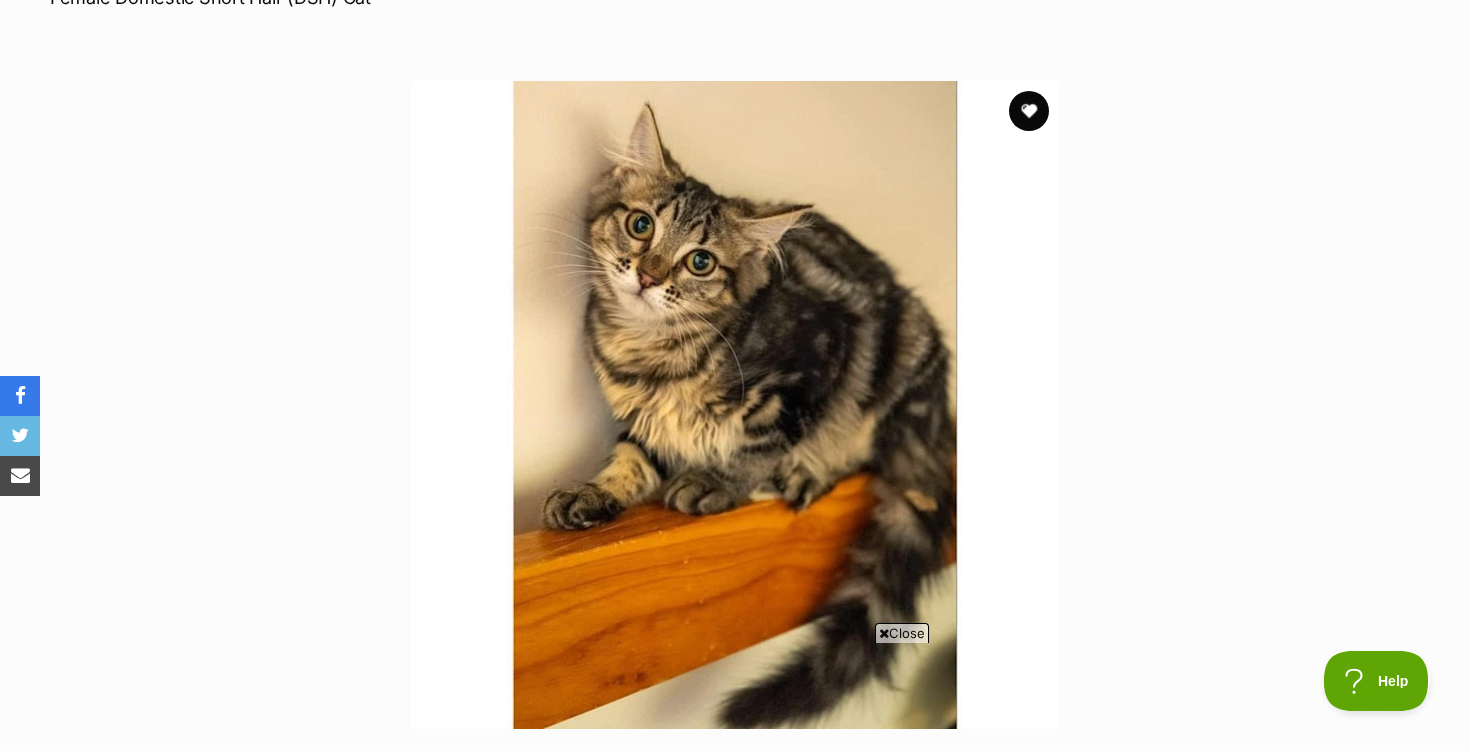 scroll, scrollTop: 317, scrollLeft: 0, axis: vertical 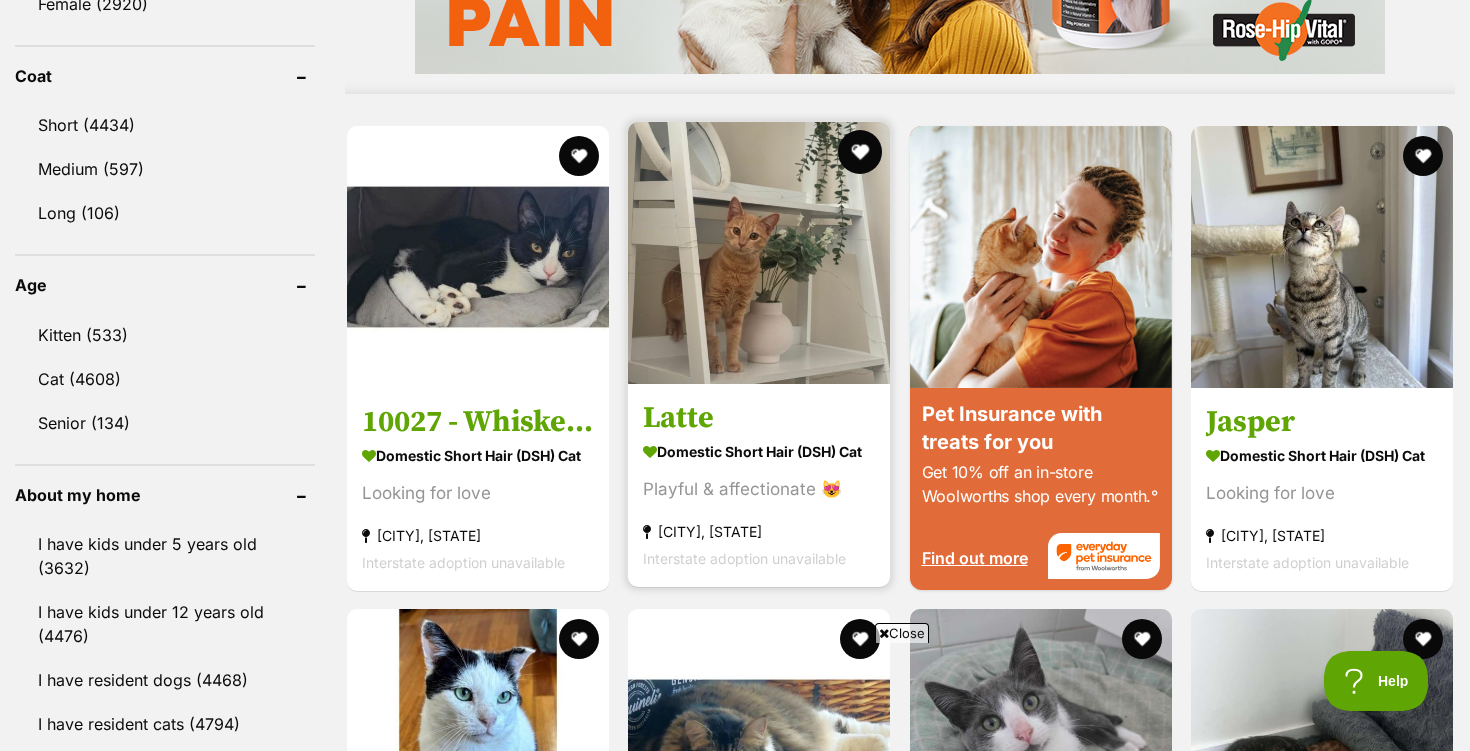 click at bounding box center (861, 152) 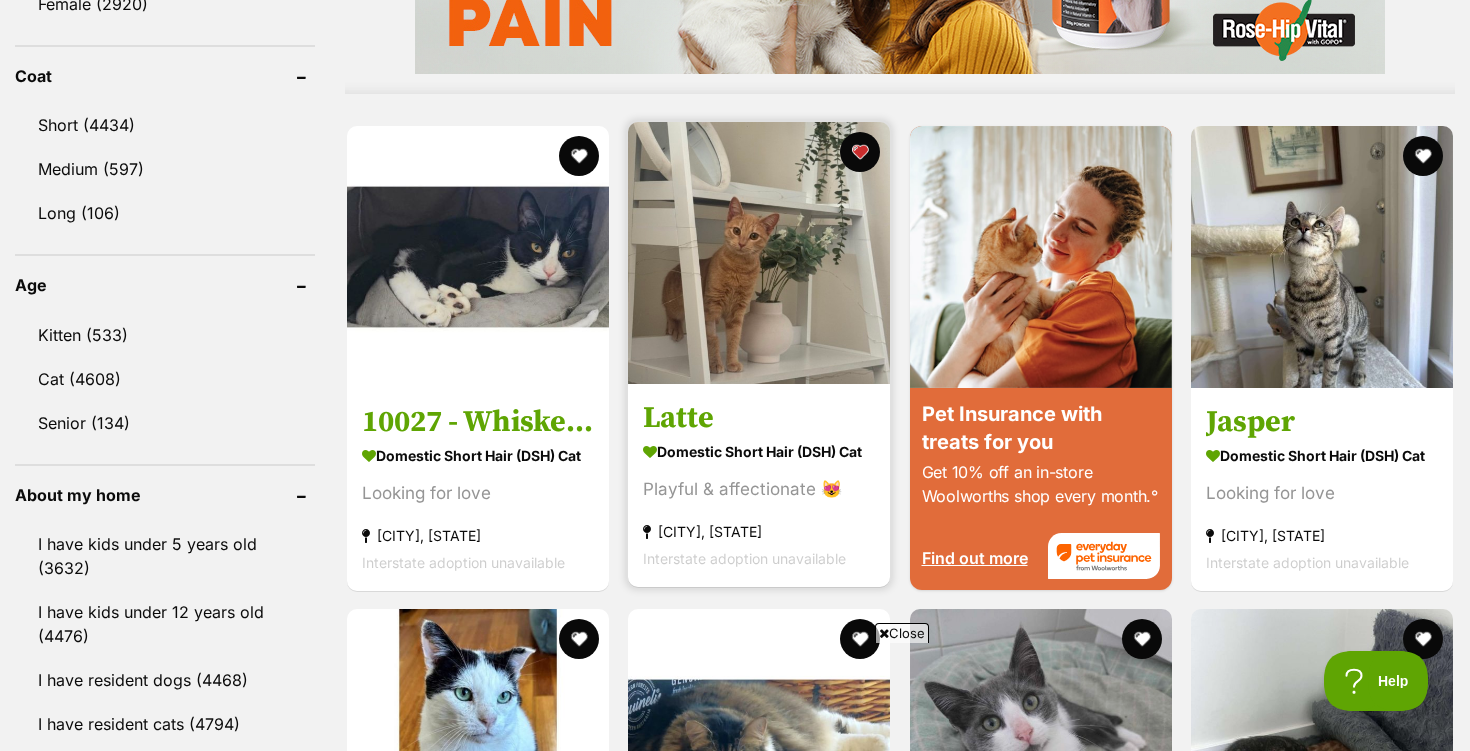 click at bounding box center (759, 253) 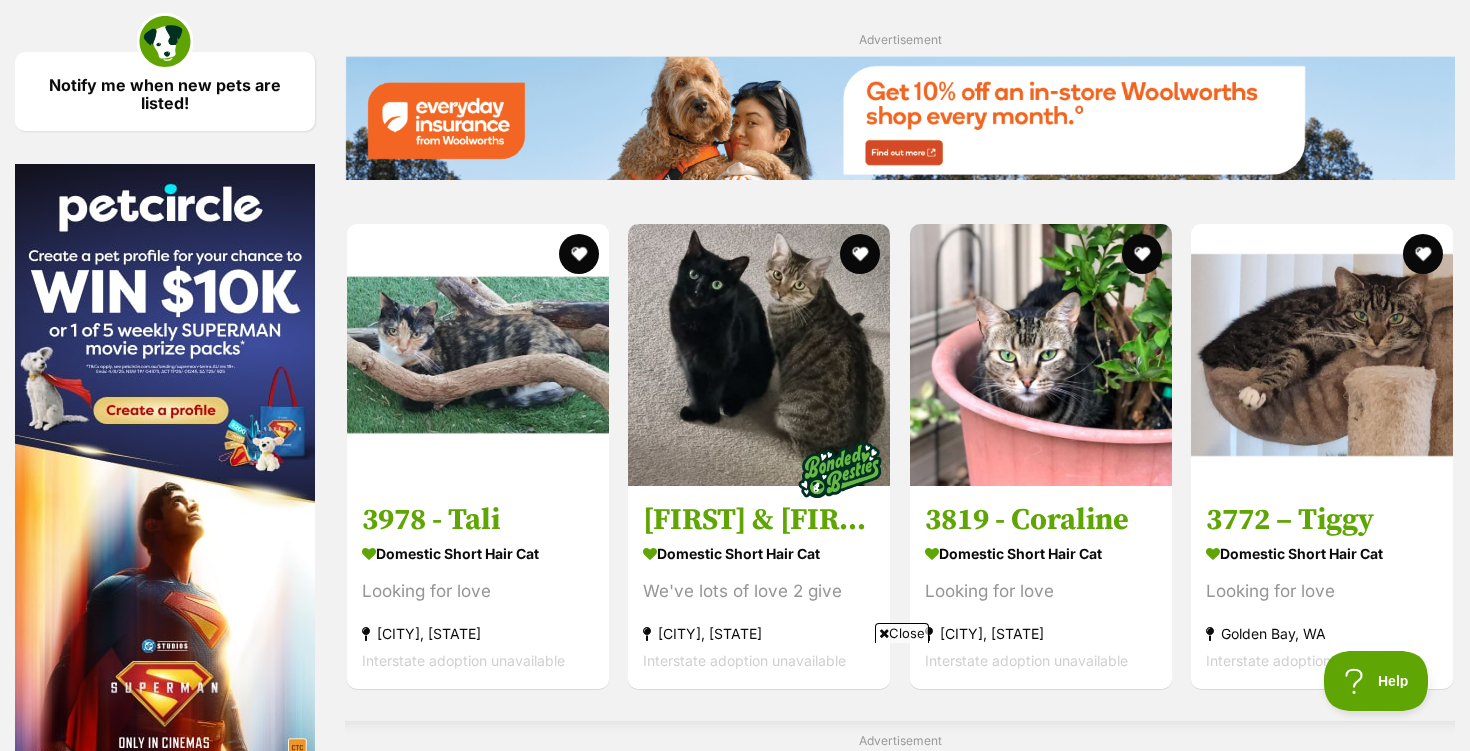 scroll, scrollTop: 2921, scrollLeft: 0, axis: vertical 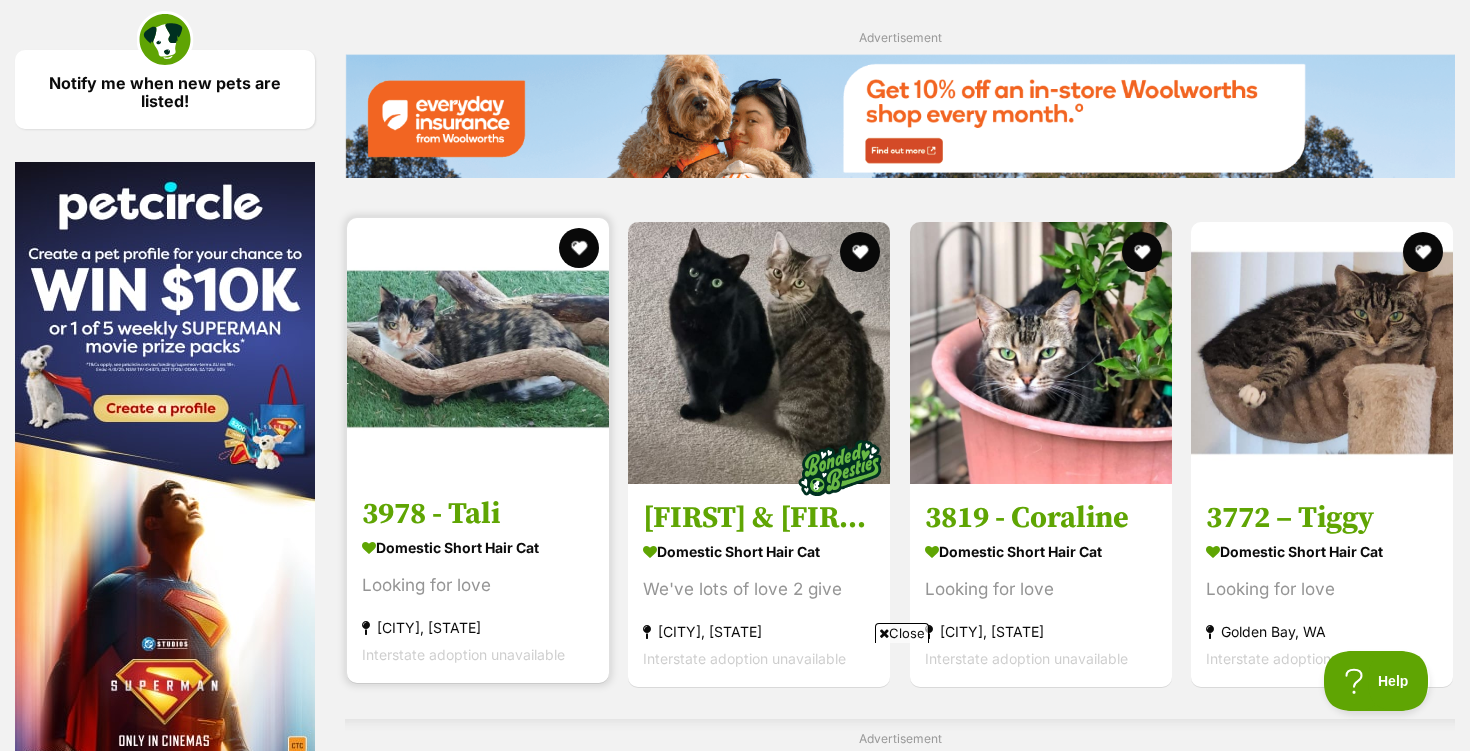 click at bounding box center (478, 349) 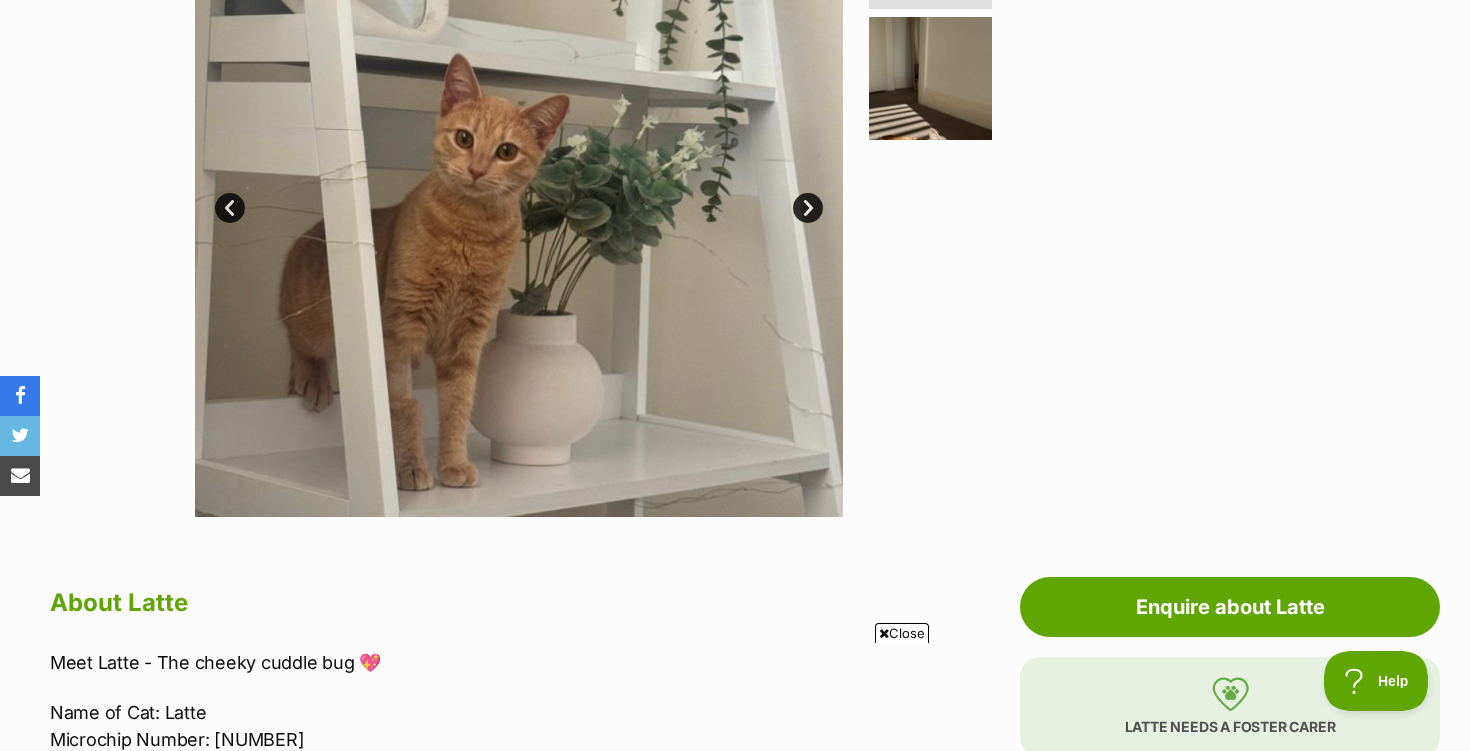 scroll, scrollTop: 544, scrollLeft: 0, axis: vertical 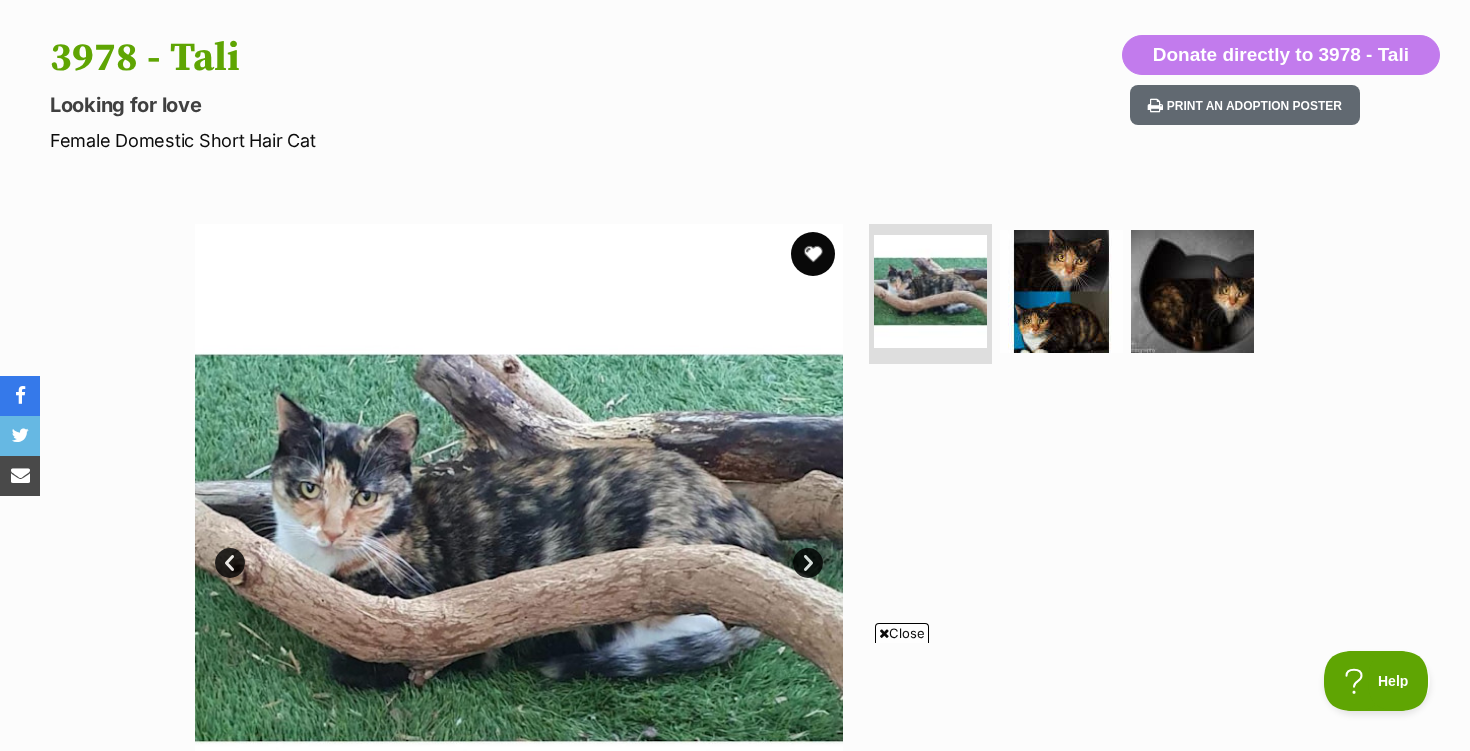 click at bounding box center [813, 254] 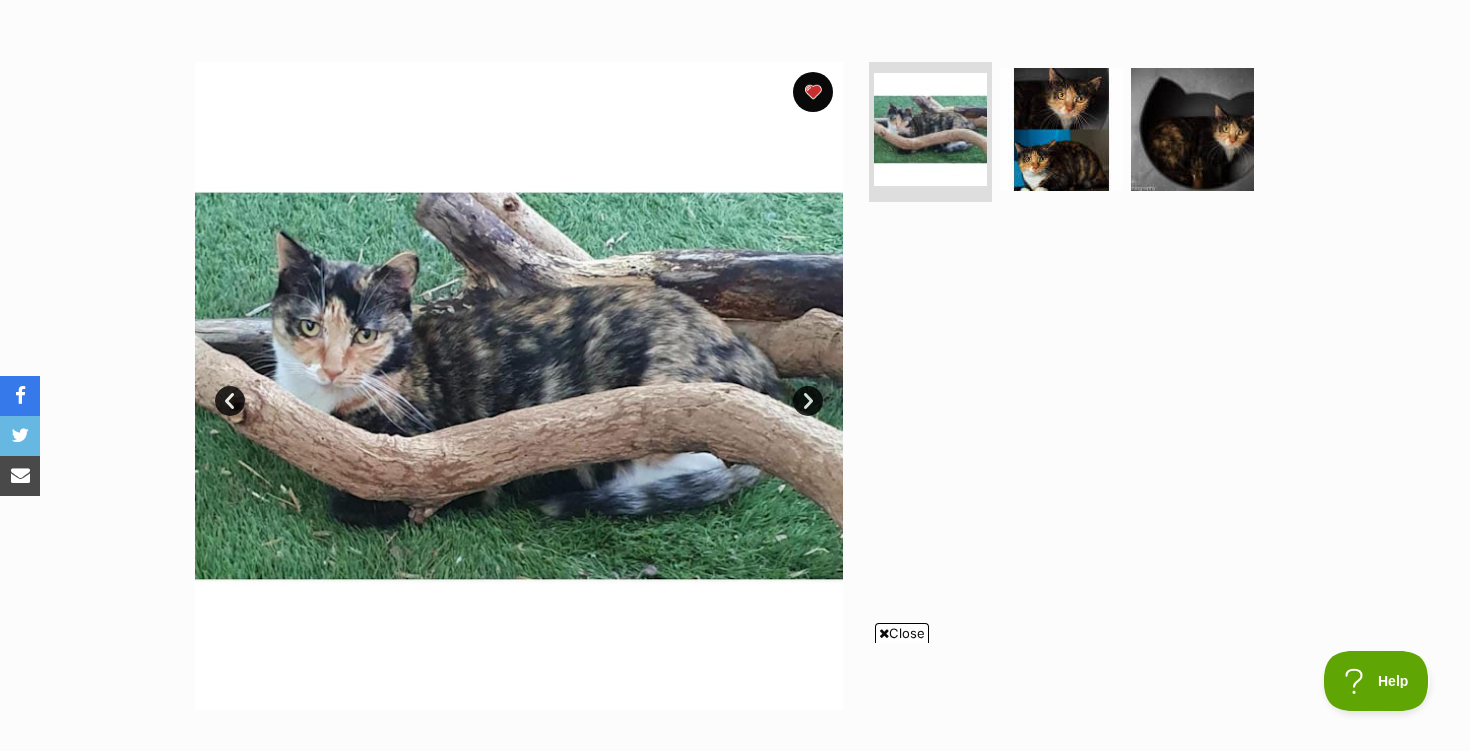 scroll, scrollTop: 359, scrollLeft: 0, axis: vertical 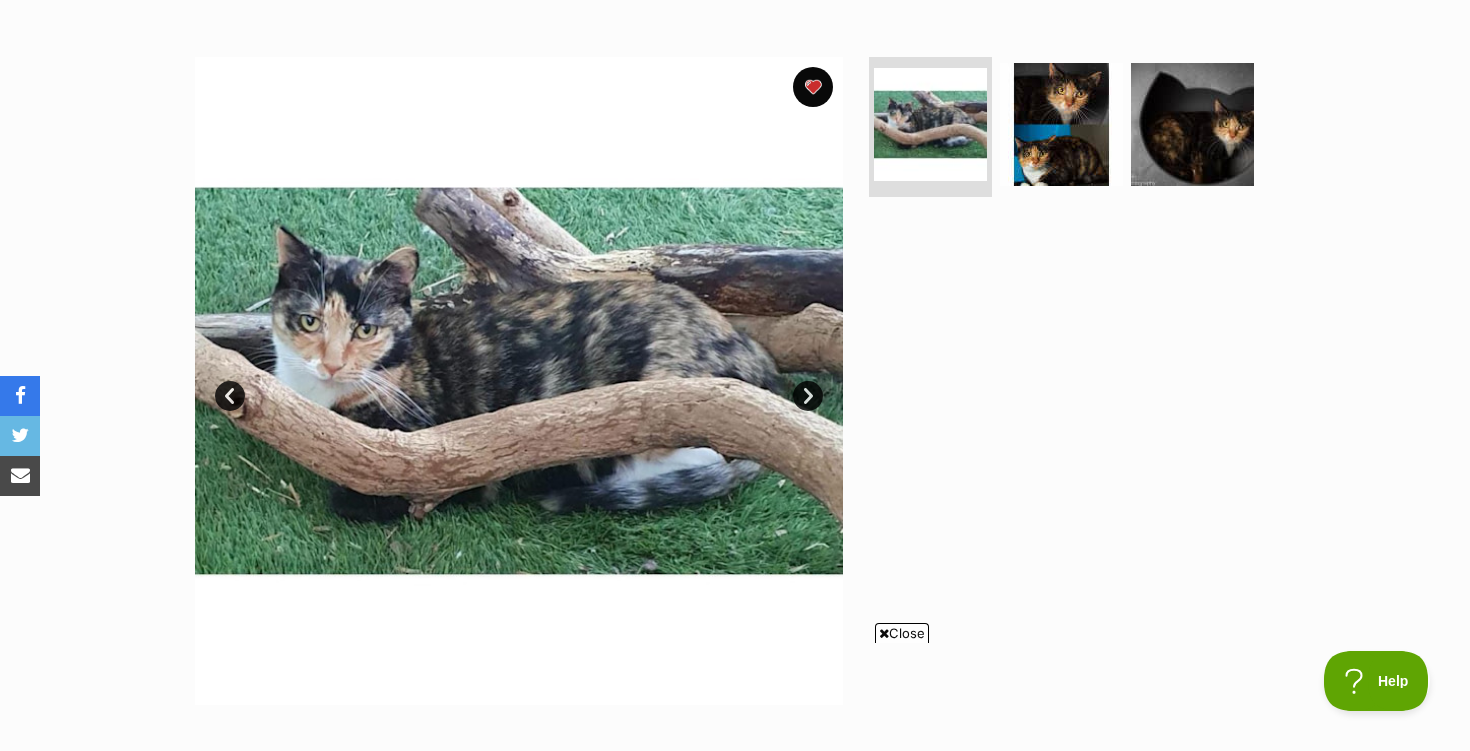 click on "Next" at bounding box center [808, 396] 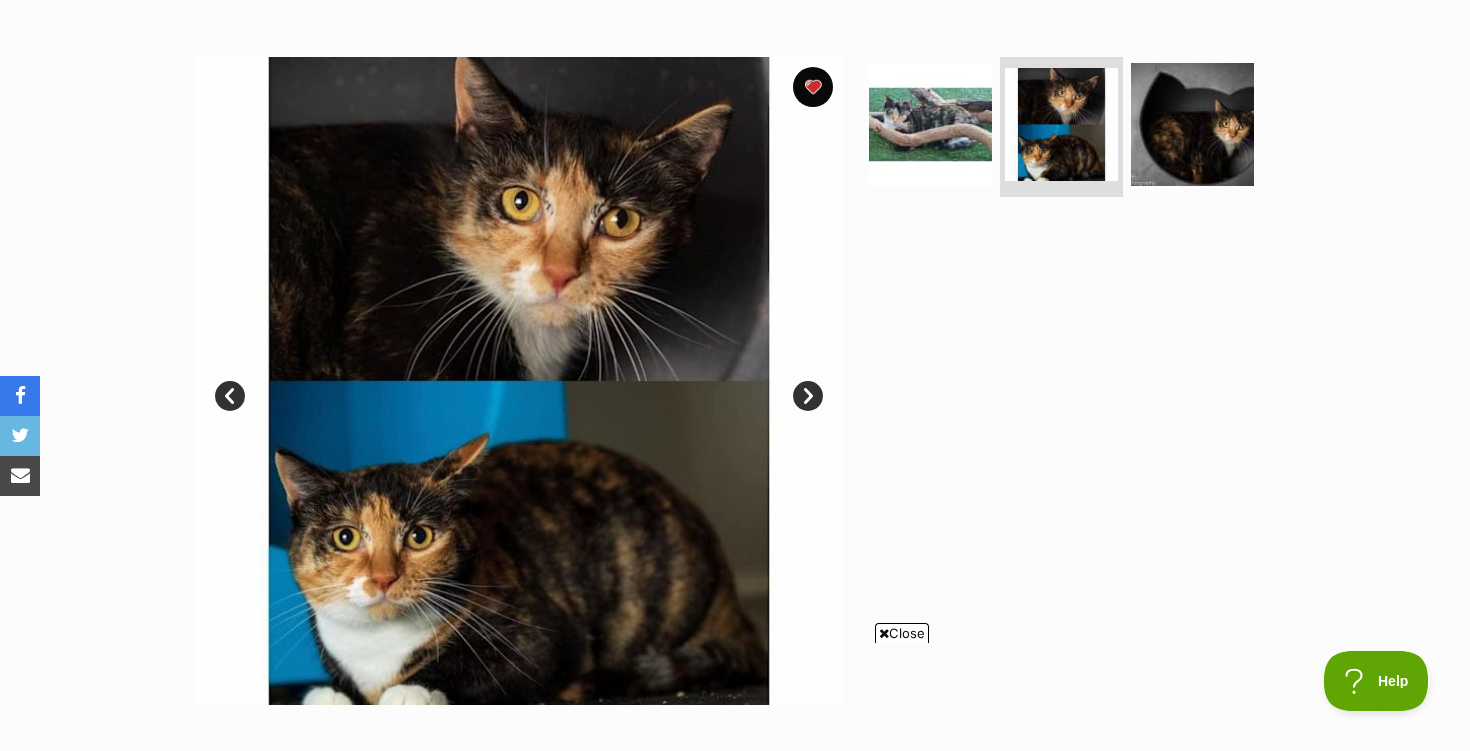 click on "Next" at bounding box center (808, 396) 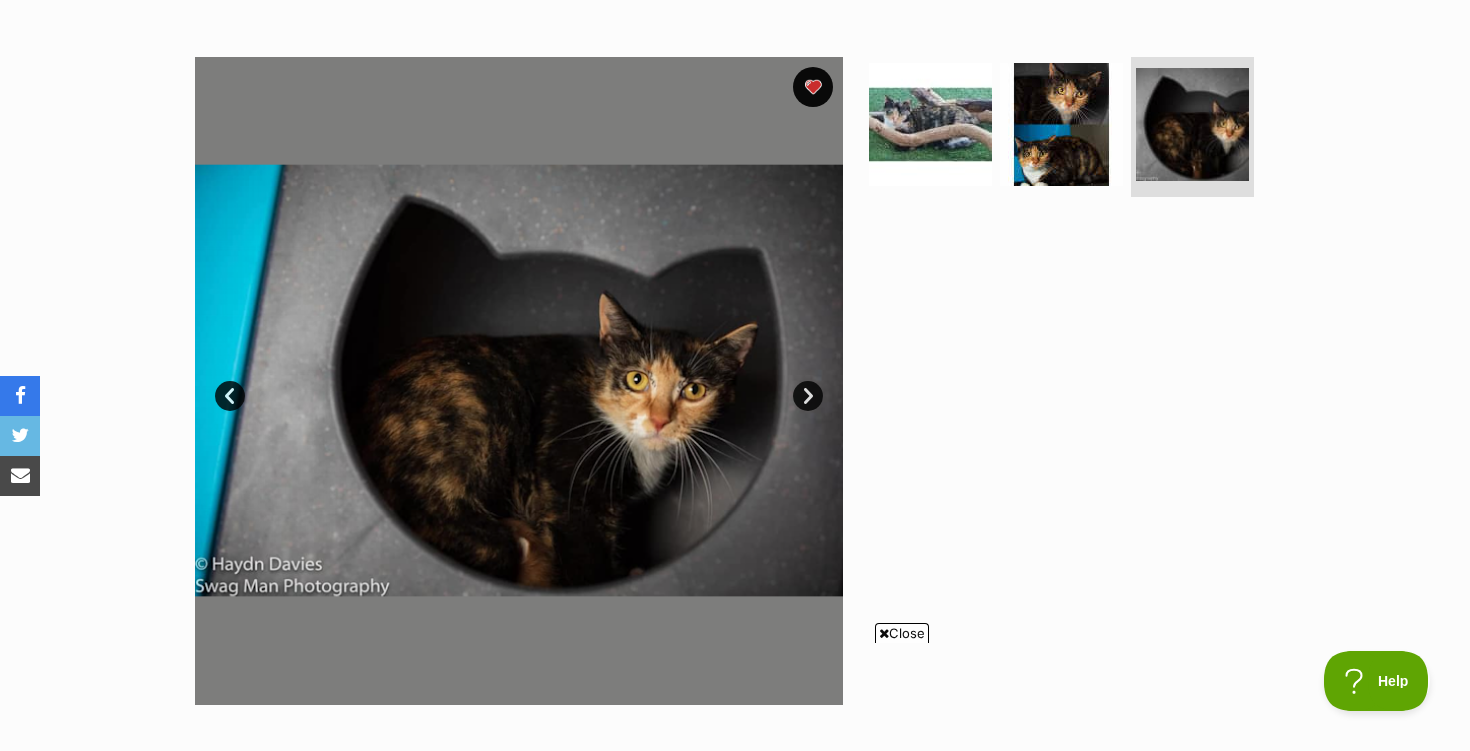 click on "Next" at bounding box center [808, 396] 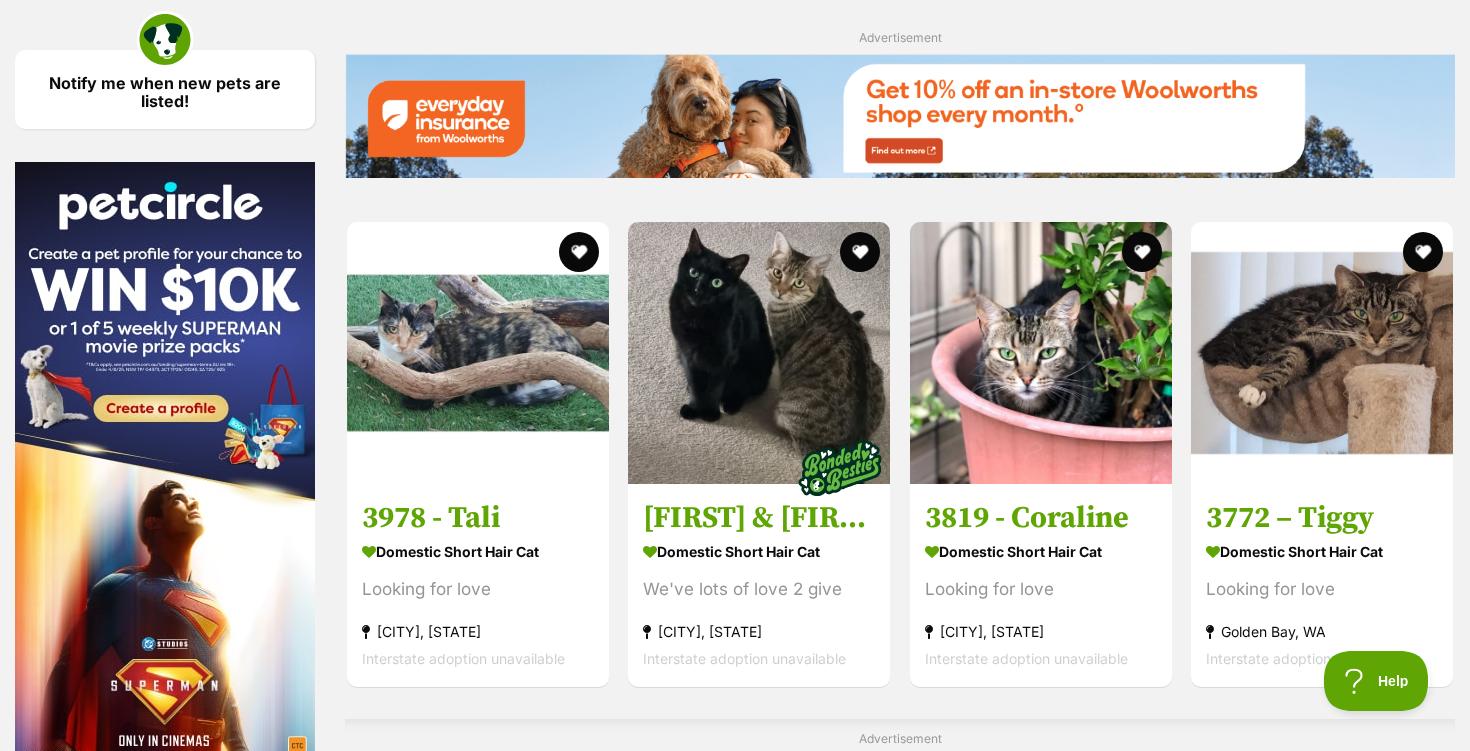 scroll, scrollTop: 0, scrollLeft: 0, axis: both 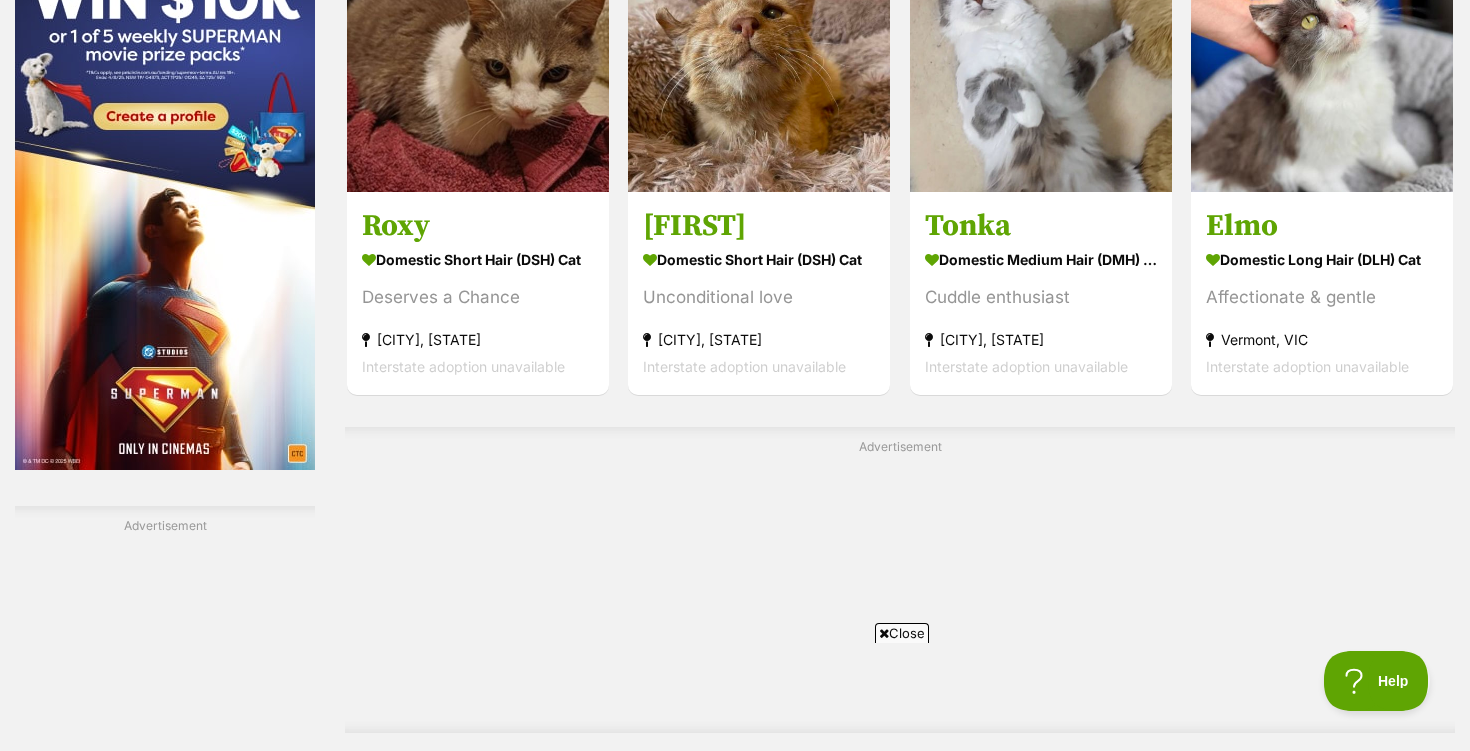 click on "Next" at bounding box center [900, 790] 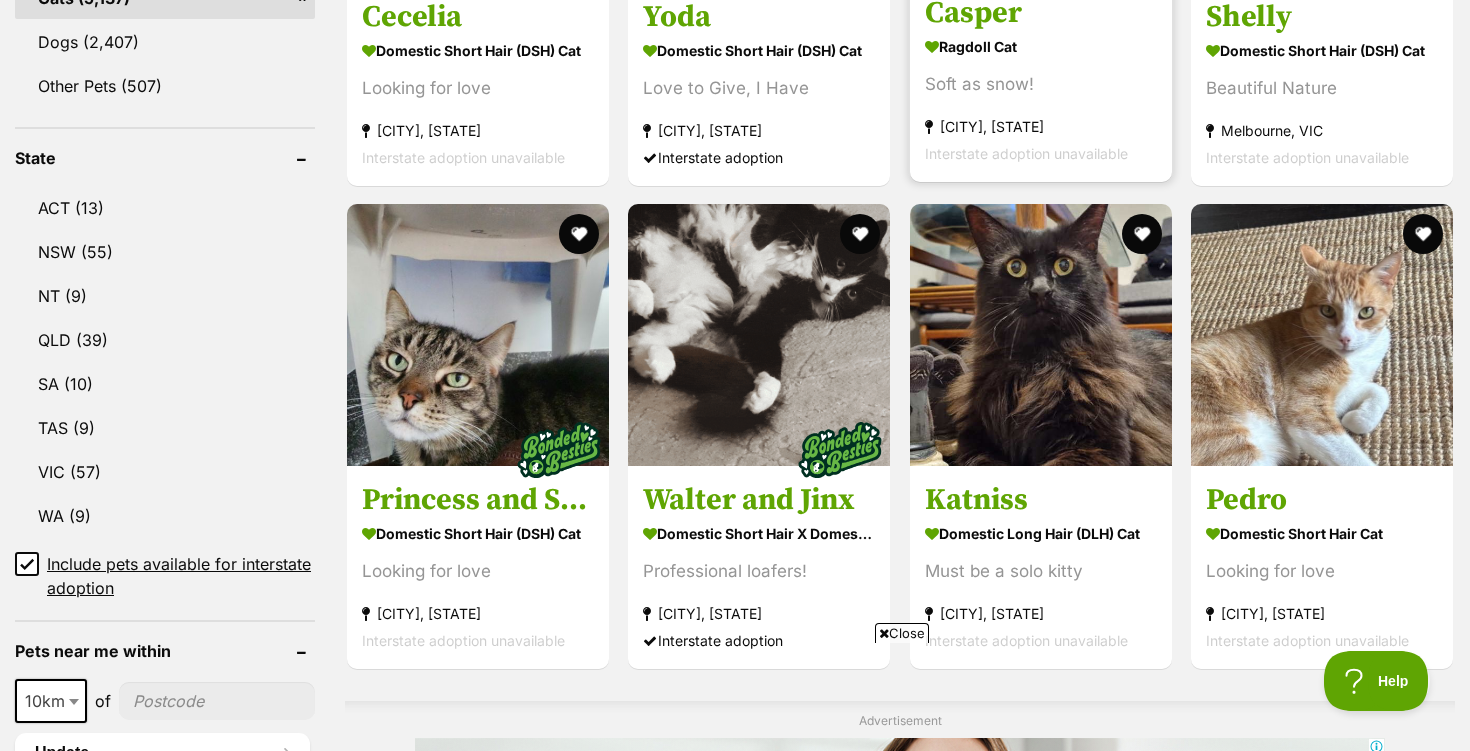 scroll, scrollTop: 936, scrollLeft: 0, axis: vertical 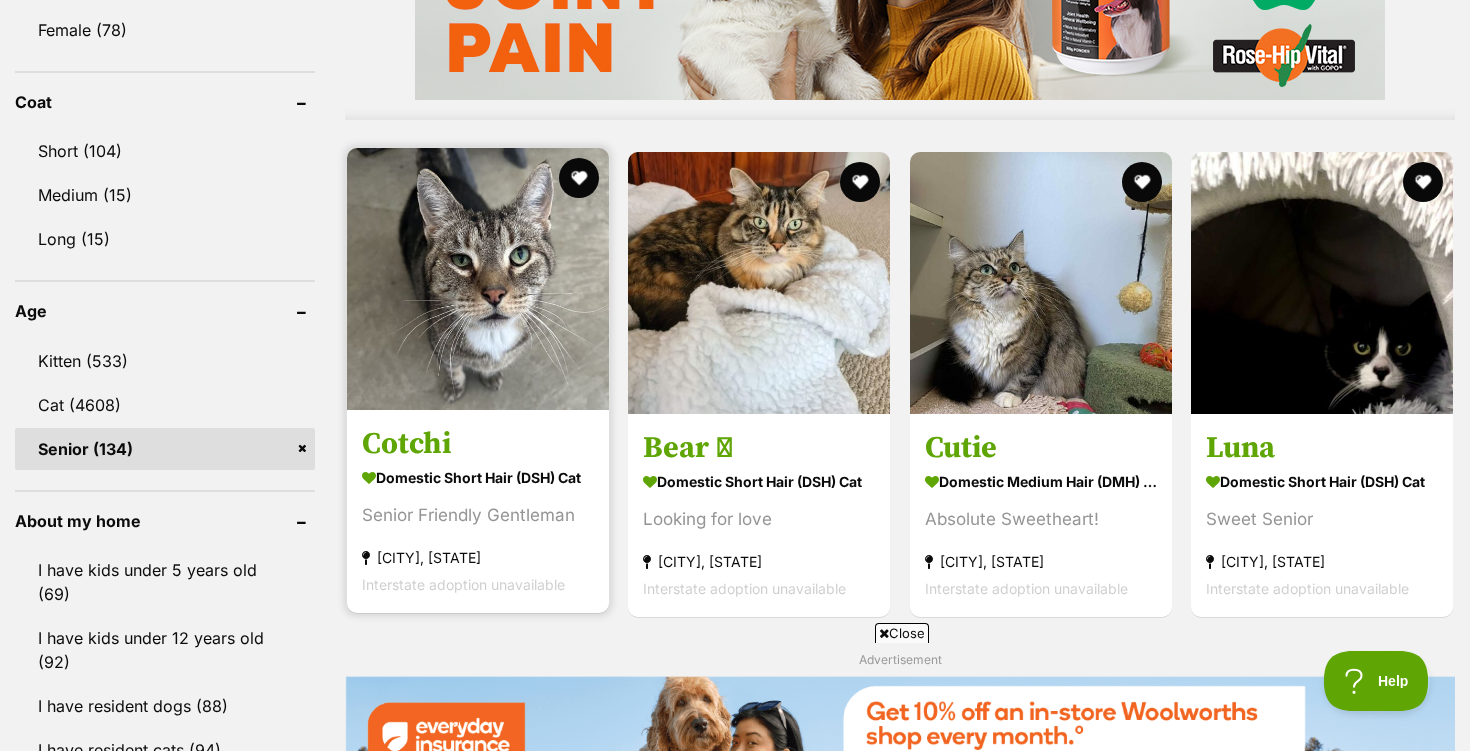 click at bounding box center (478, 279) 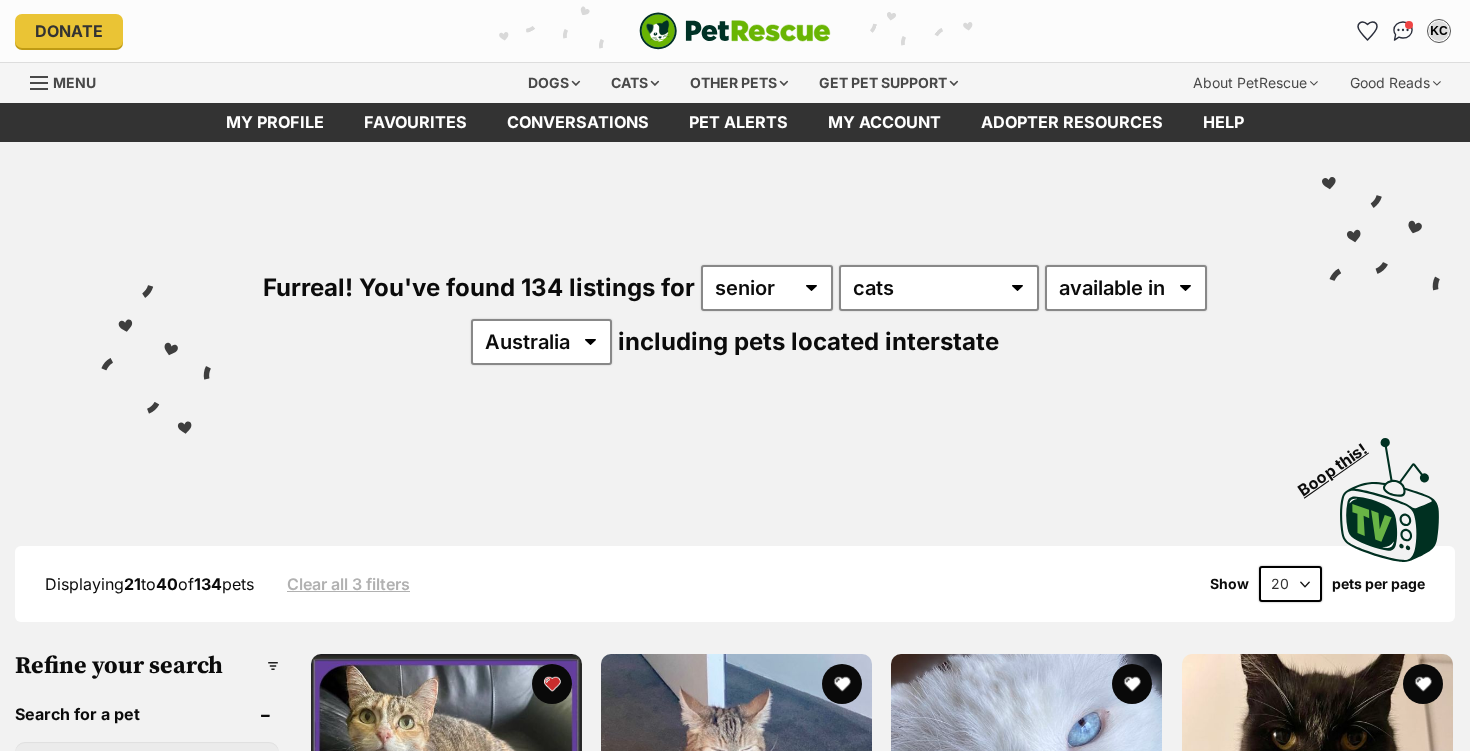 scroll, scrollTop: 1821, scrollLeft: 0, axis: vertical 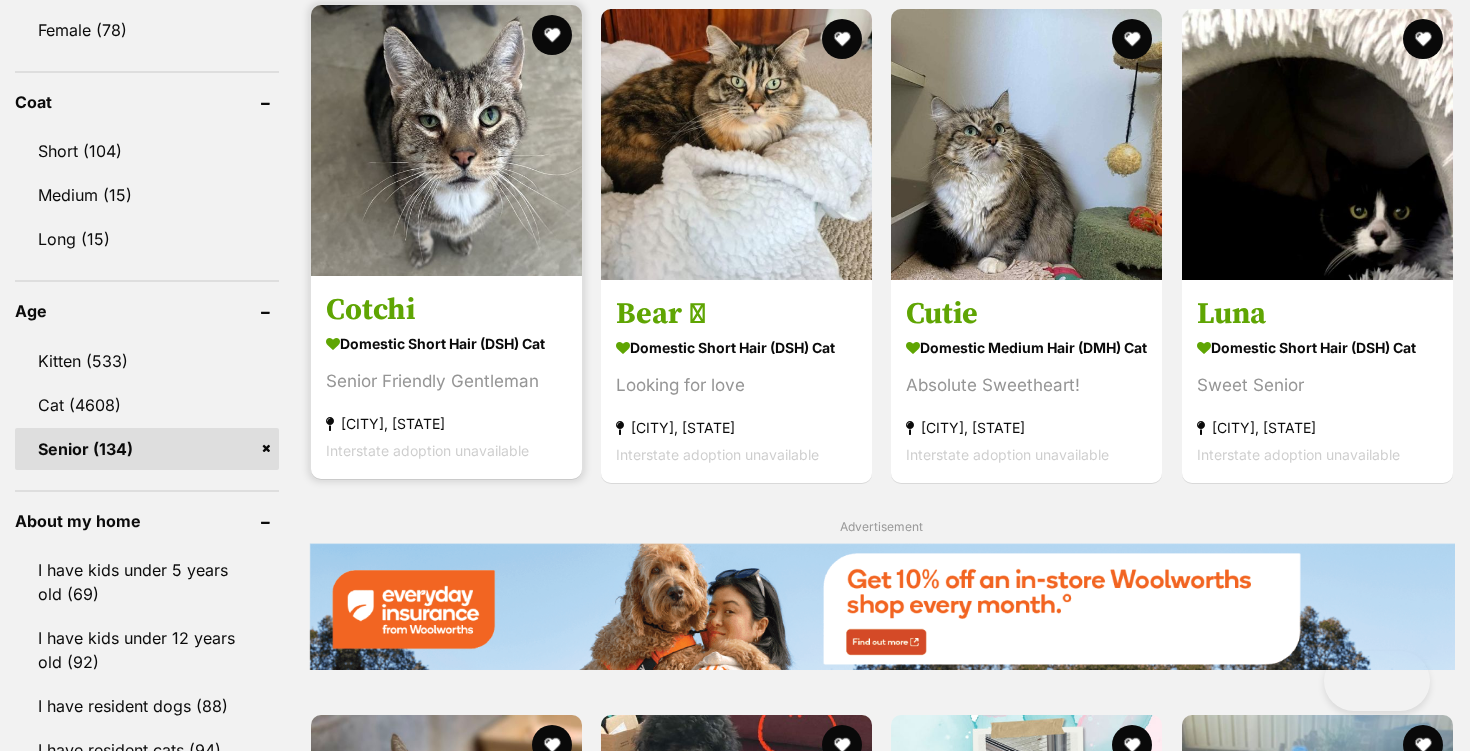 click on "Cotchi" at bounding box center [446, 310] 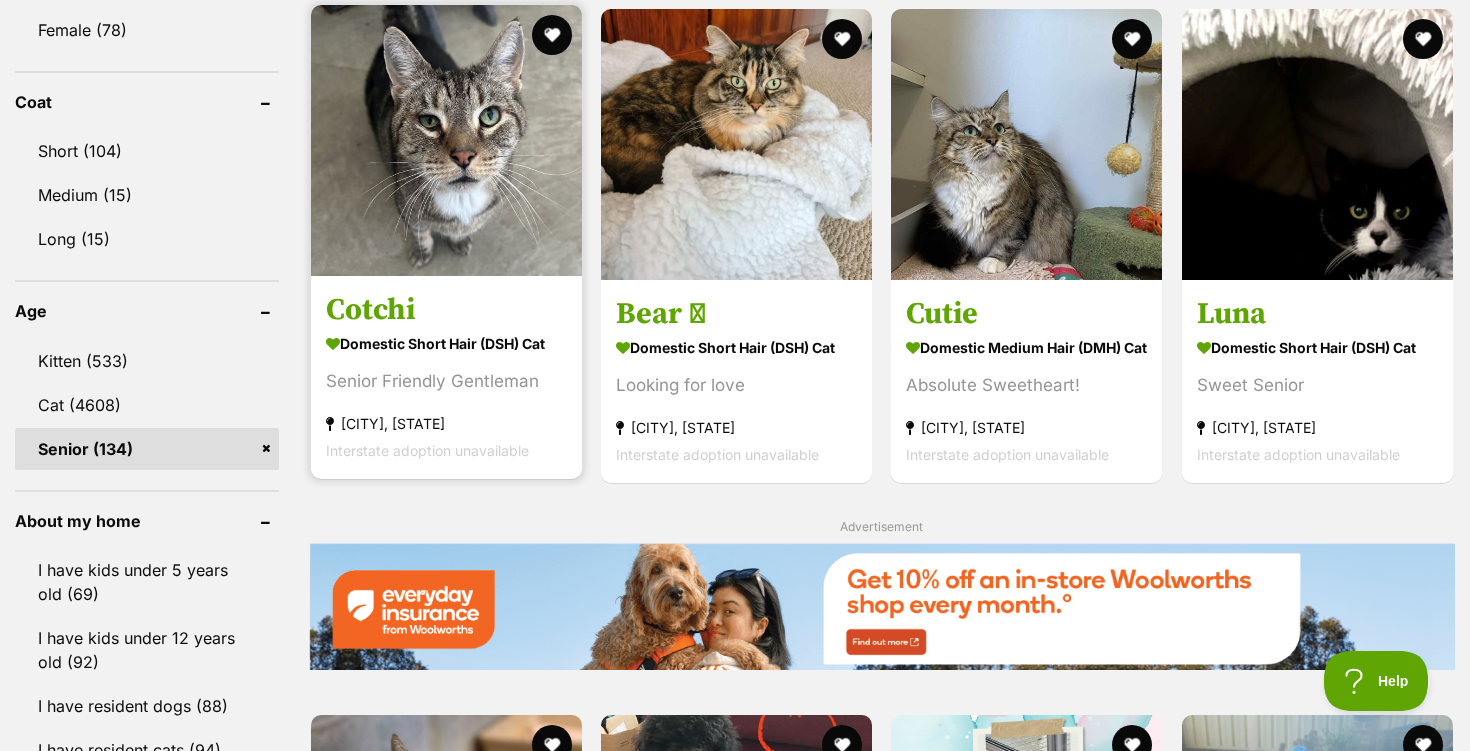 scroll, scrollTop: 0, scrollLeft: 0, axis: both 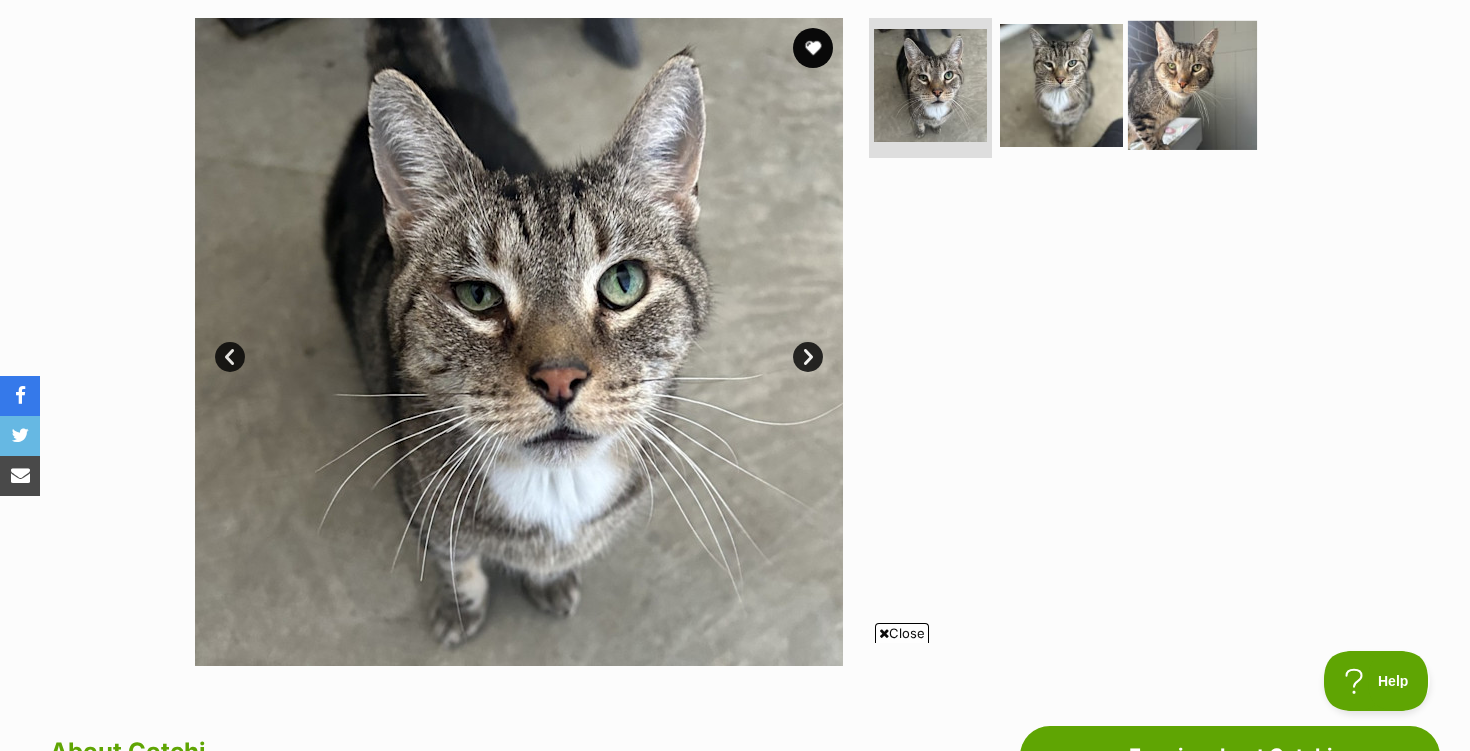 click at bounding box center [1192, 85] 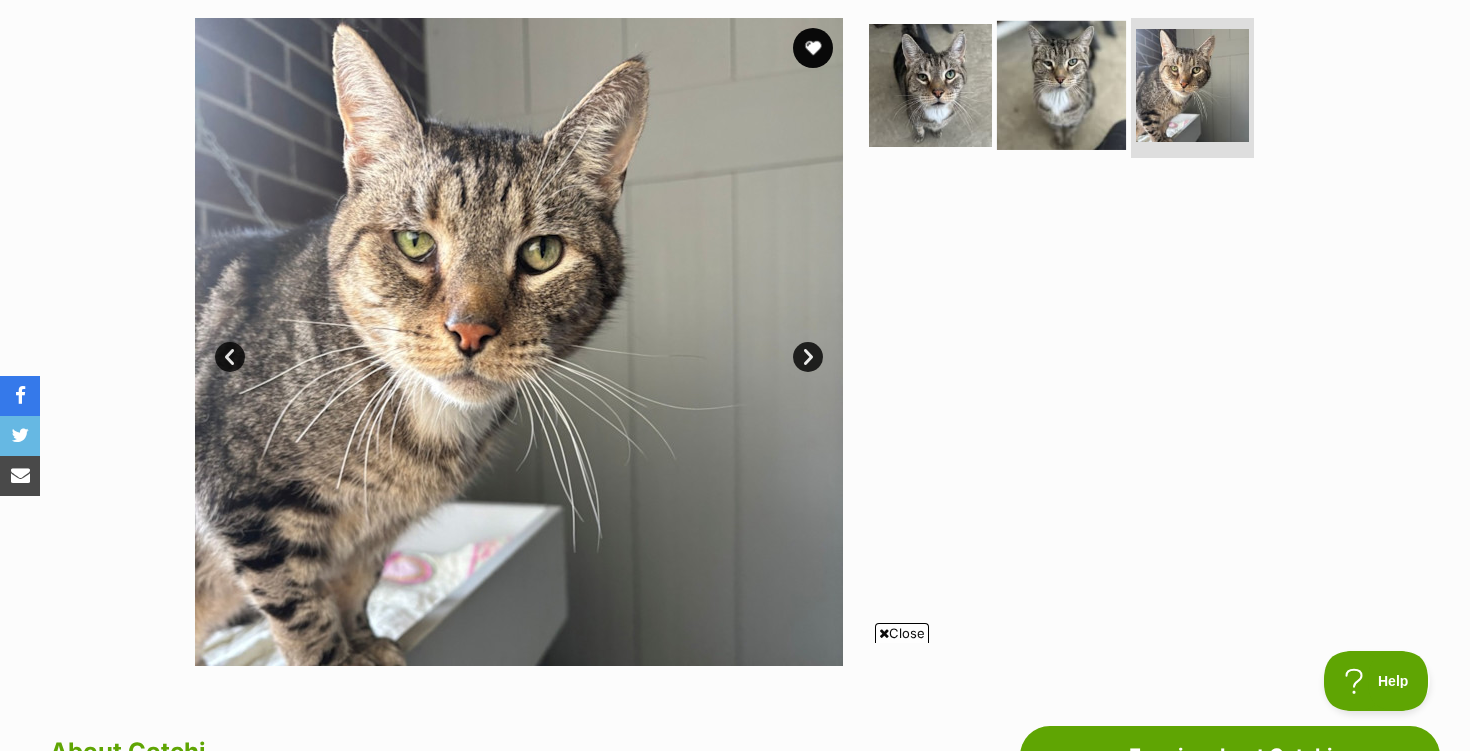 click at bounding box center (1061, 85) 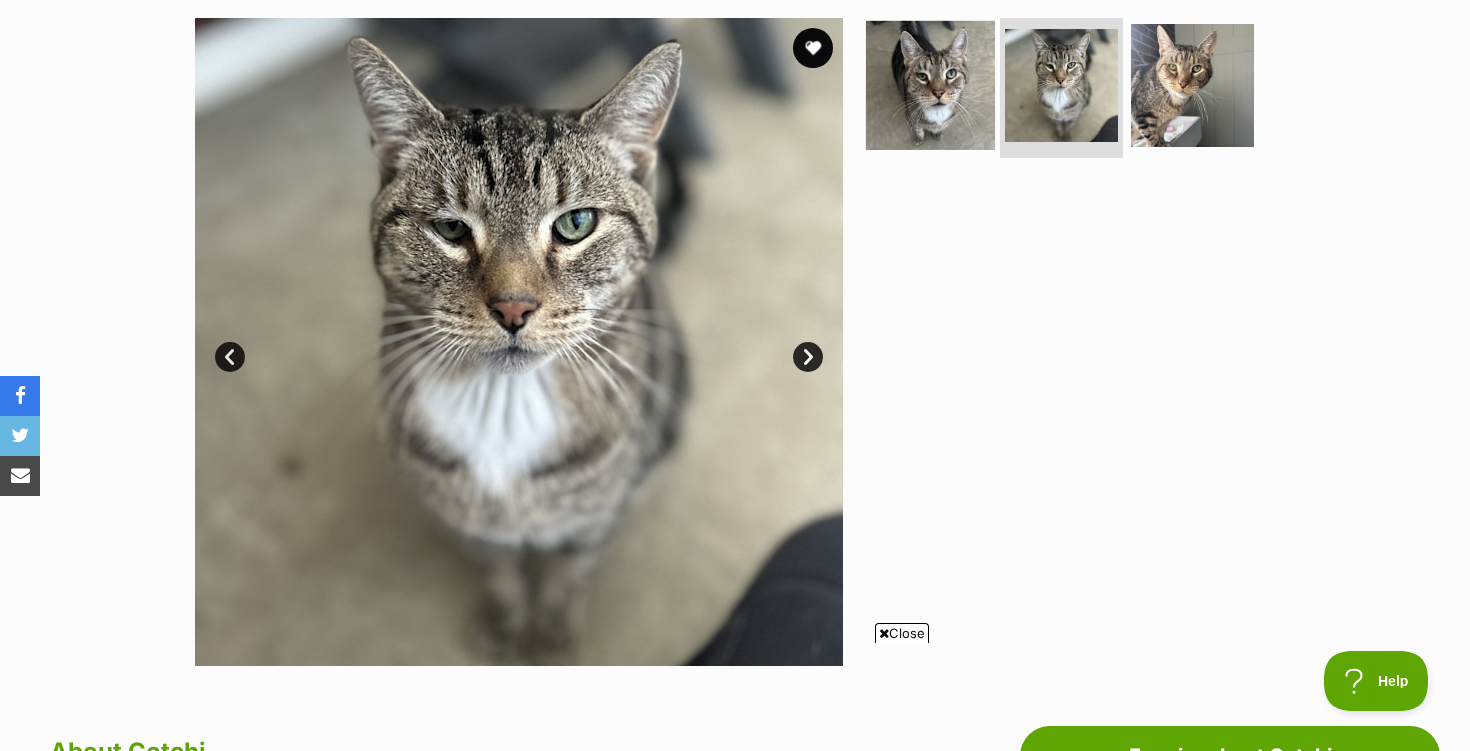 click at bounding box center [930, 85] 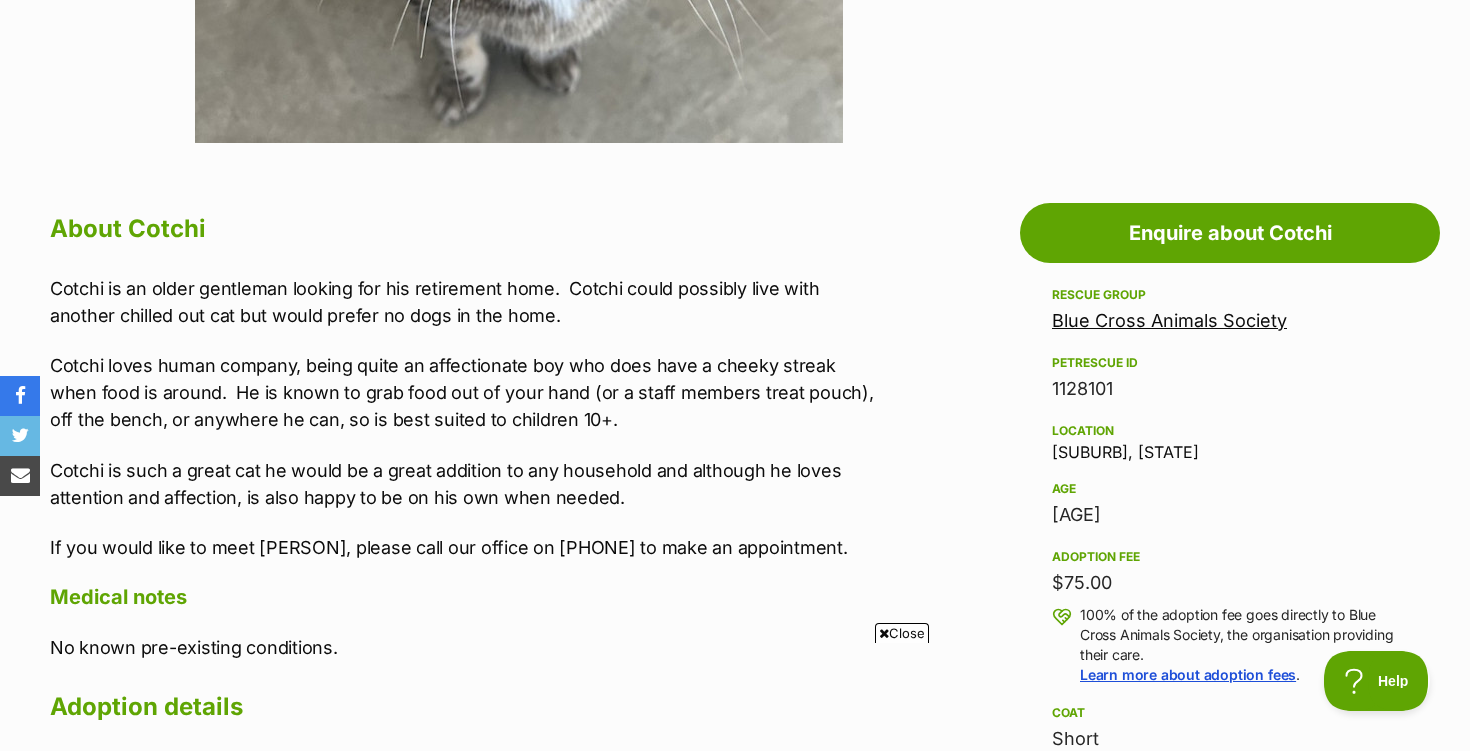 scroll, scrollTop: 924, scrollLeft: 0, axis: vertical 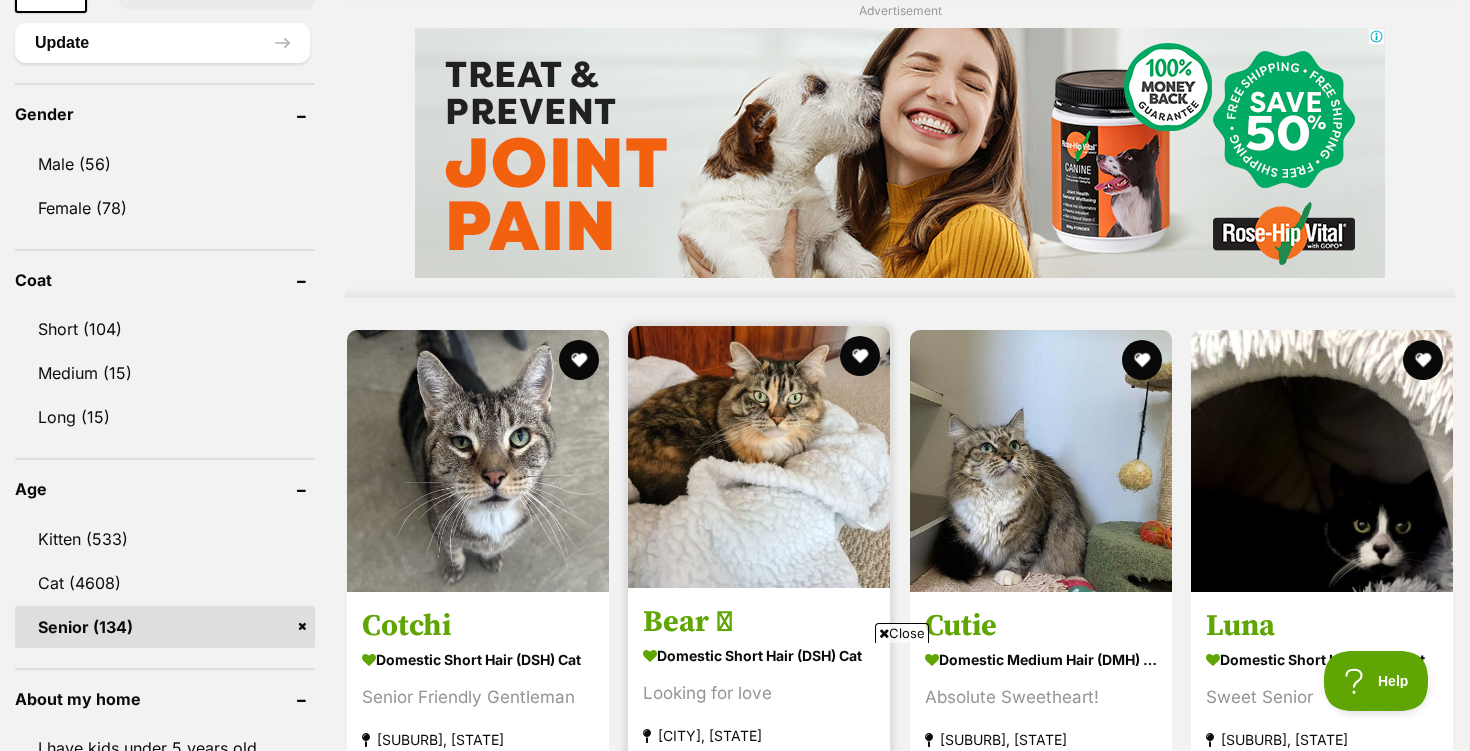 click at bounding box center (759, 457) 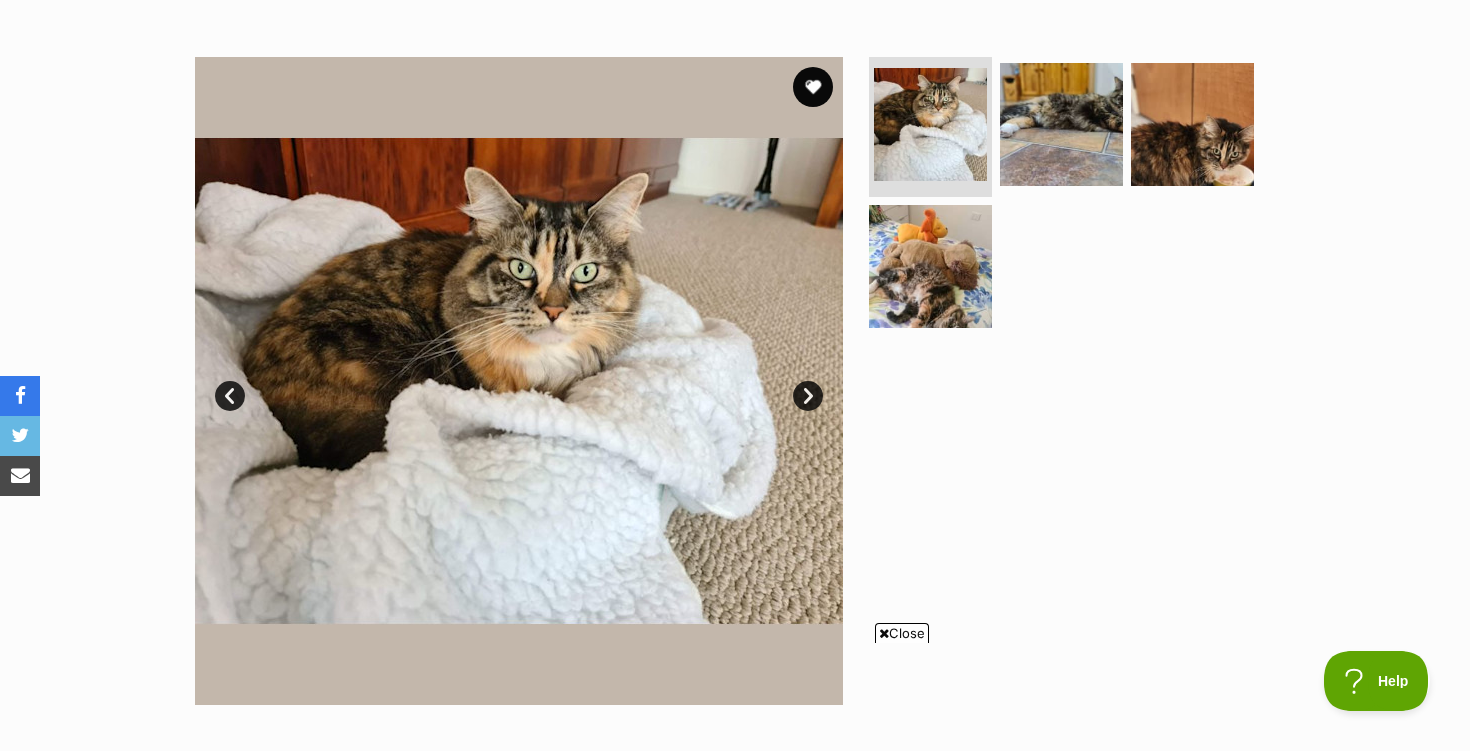 scroll, scrollTop: 354, scrollLeft: 0, axis: vertical 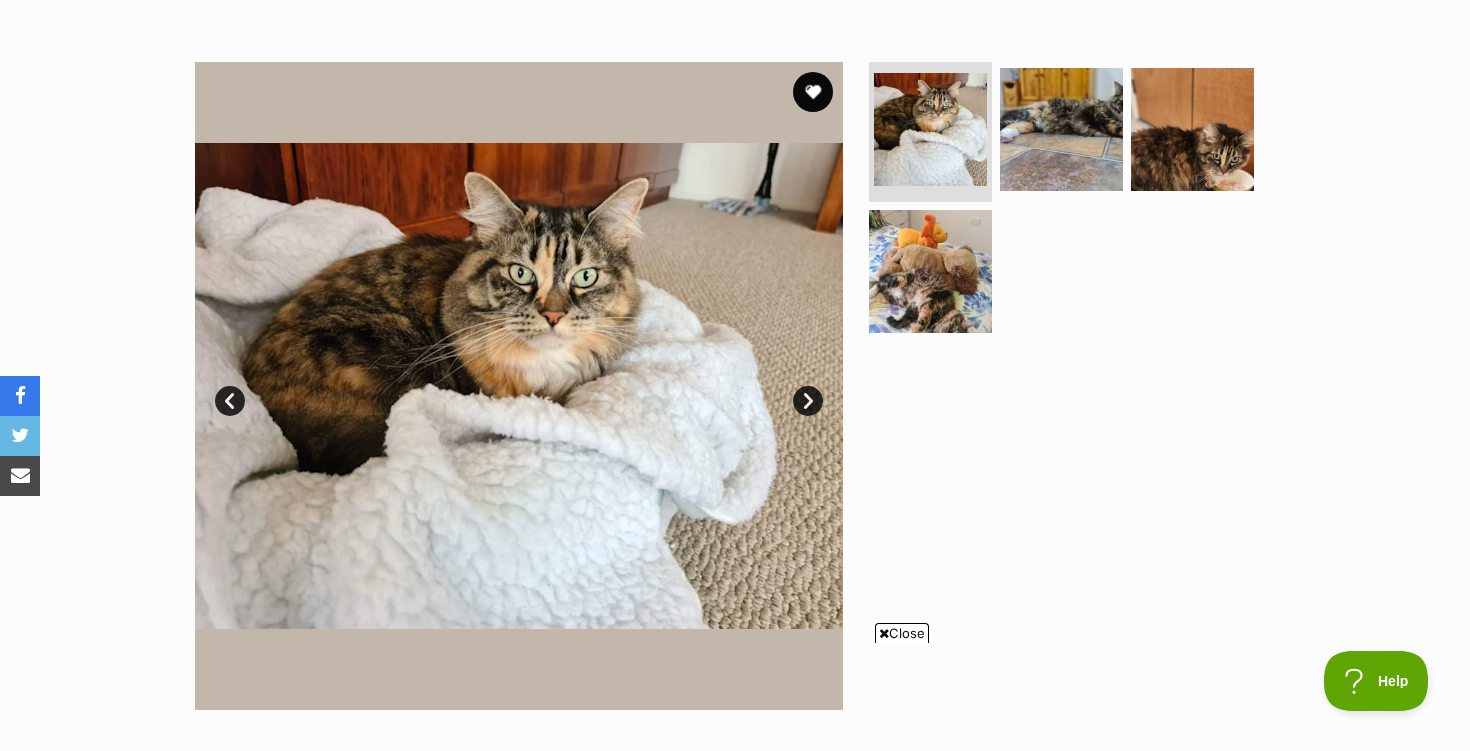 click on "Next" at bounding box center [808, 401] 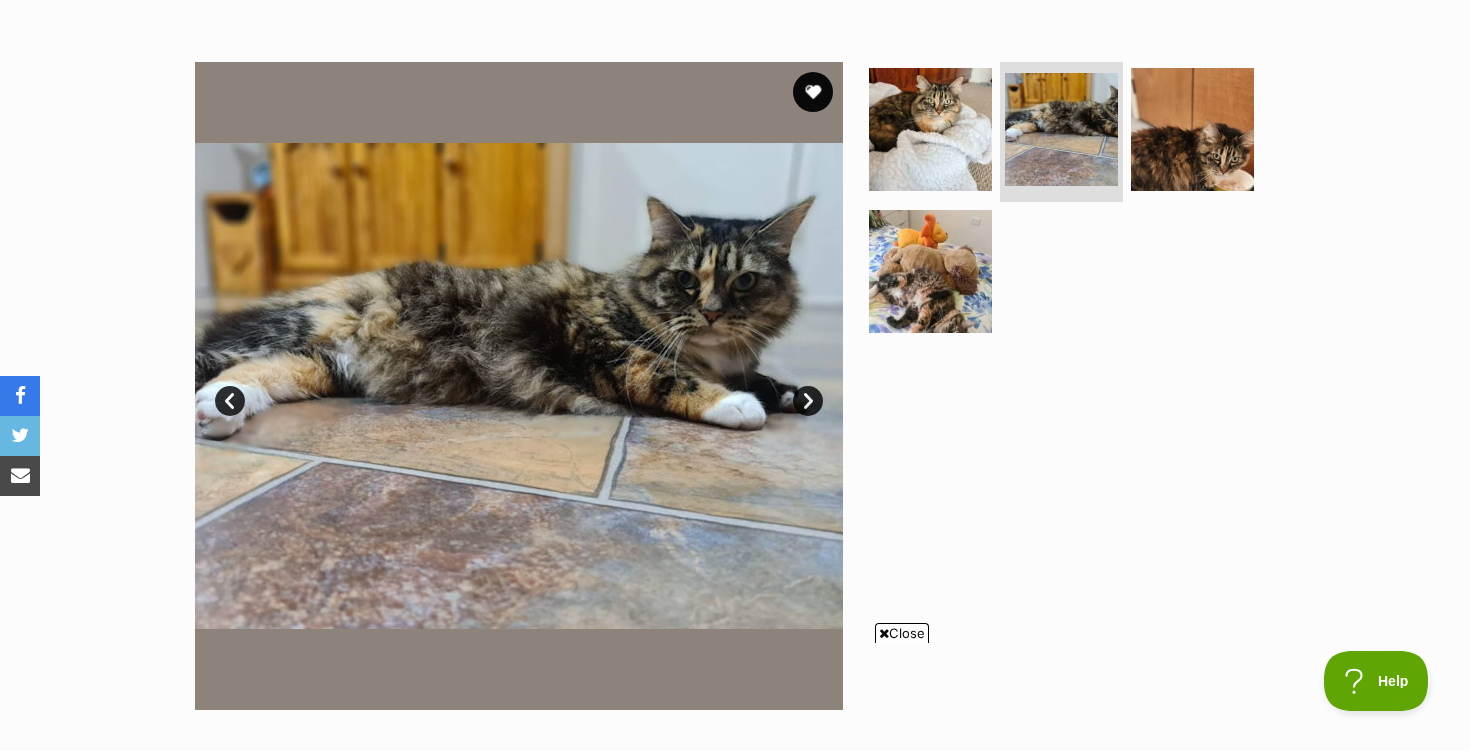 click on "Next" at bounding box center [808, 401] 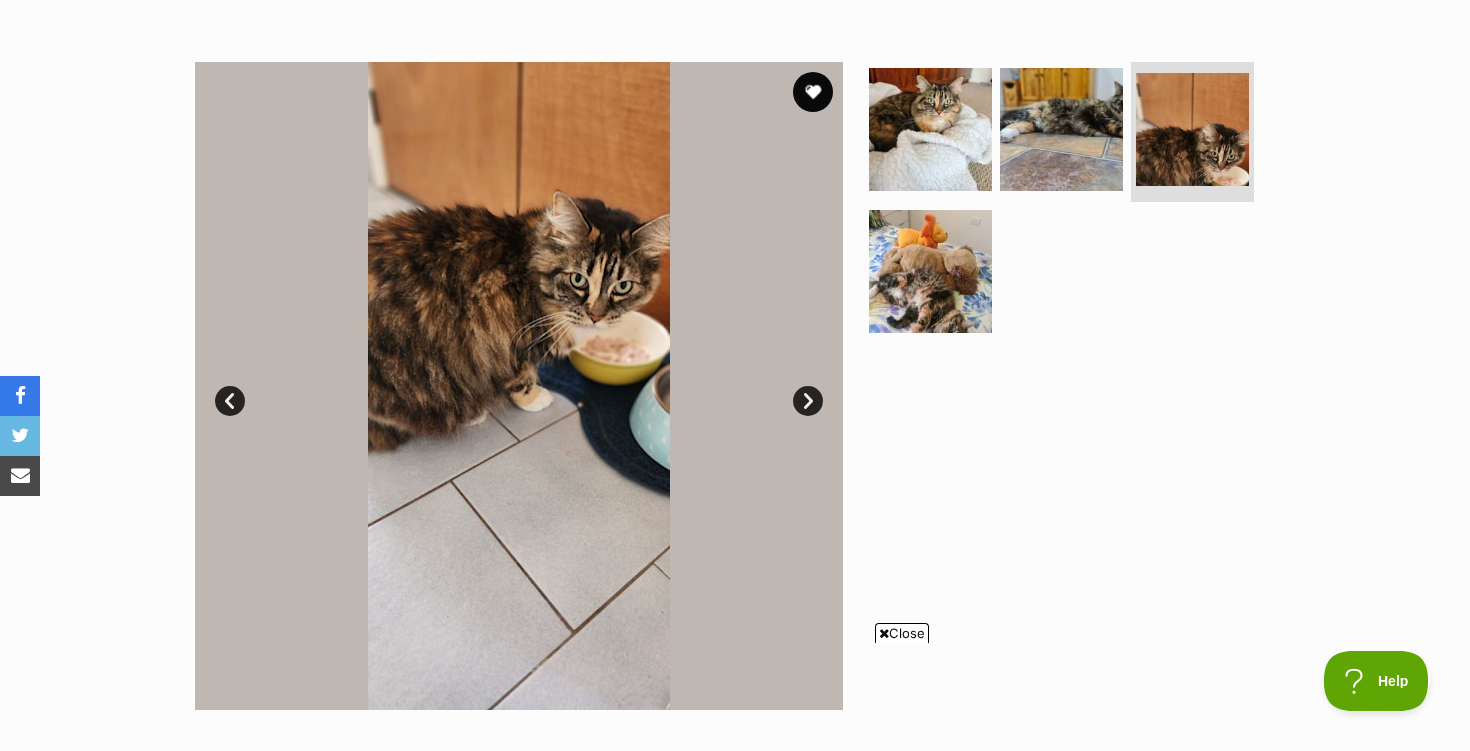 click on "Next" at bounding box center (808, 401) 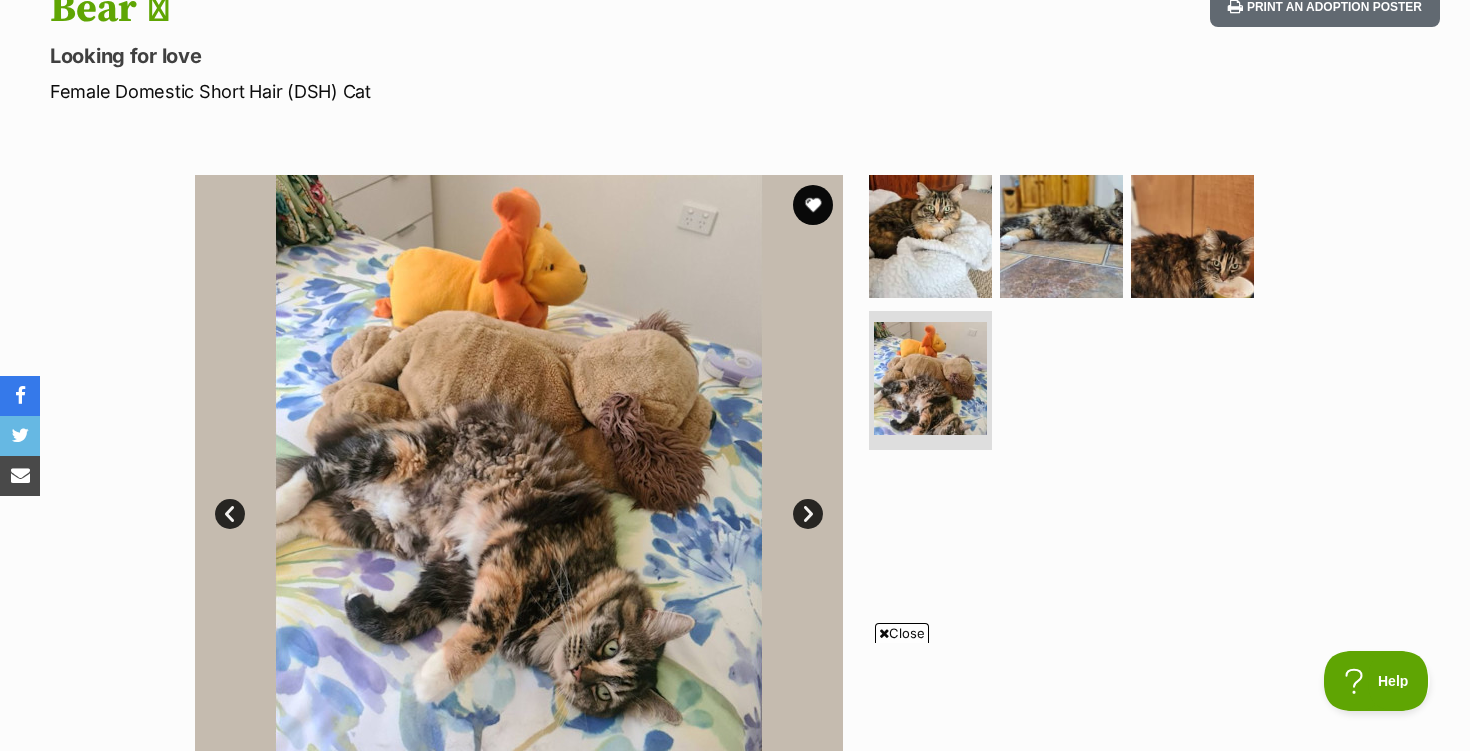 scroll, scrollTop: 238, scrollLeft: 0, axis: vertical 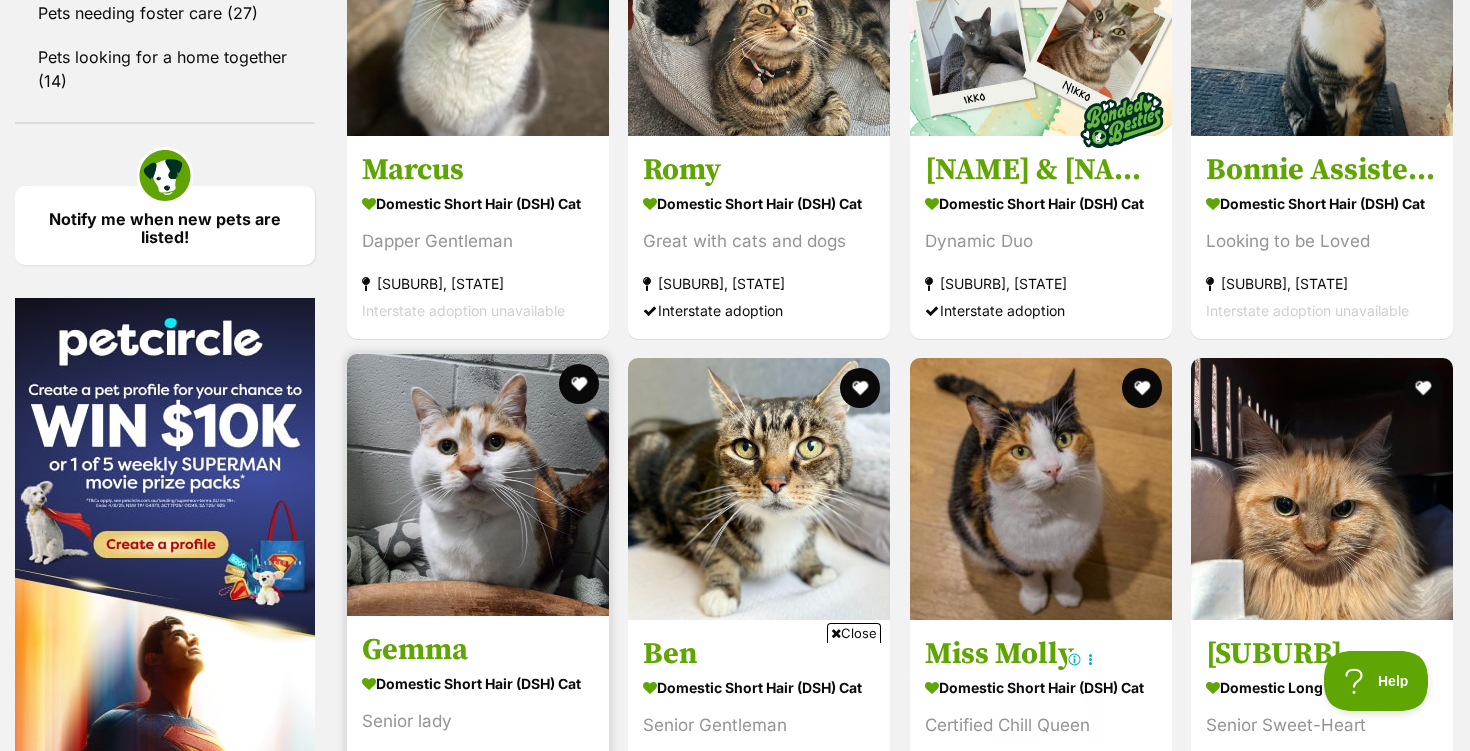 click at bounding box center [478, 485] 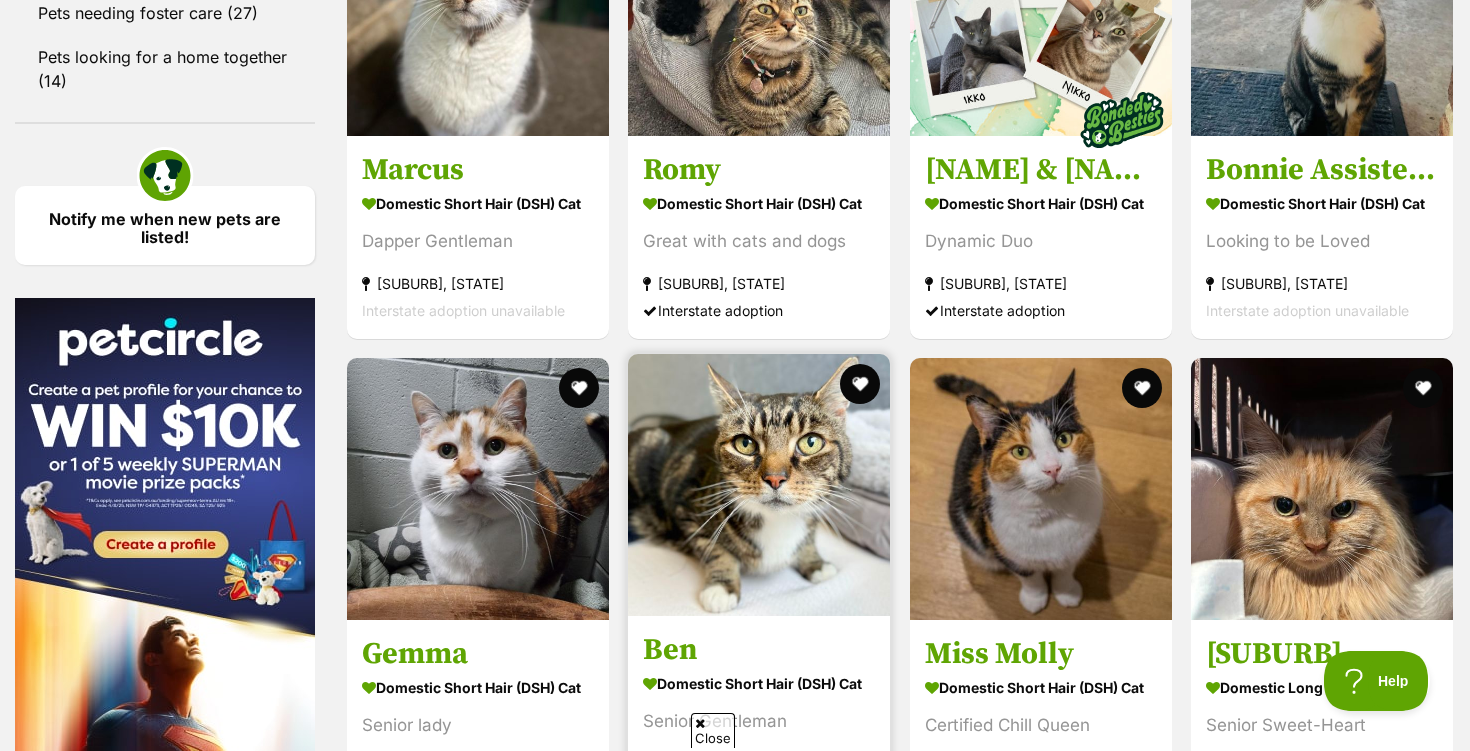 click at bounding box center [759, 485] 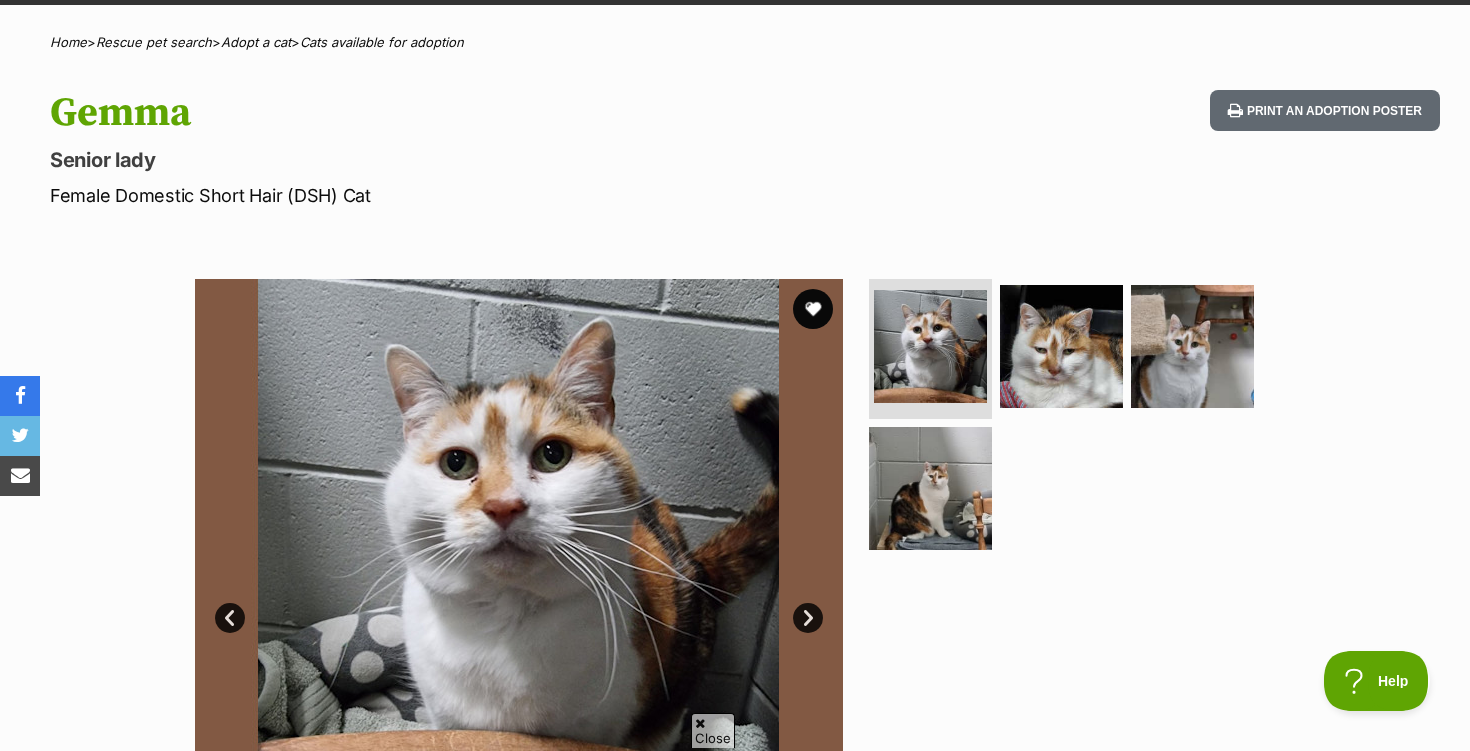 scroll, scrollTop: 141, scrollLeft: 0, axis: vertical 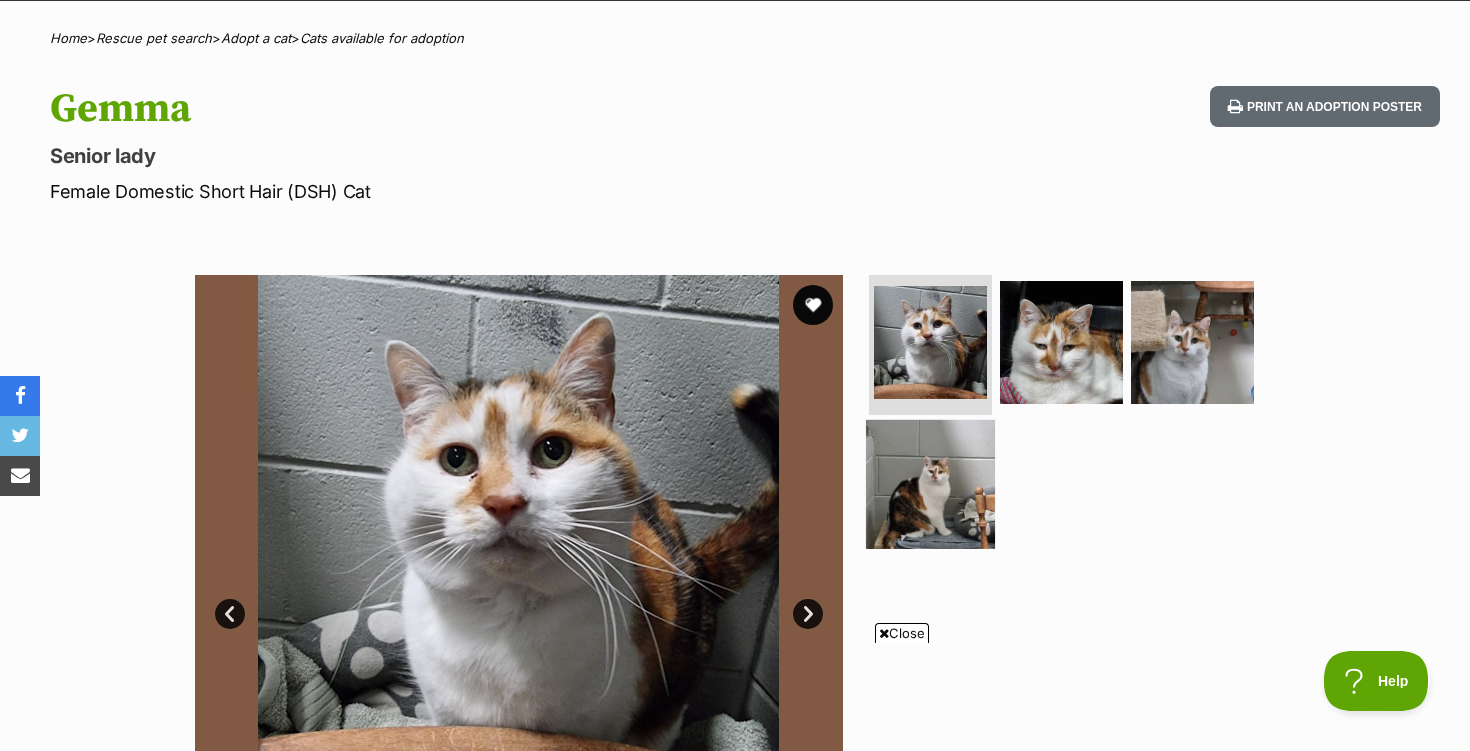 click at bounding box center (930, 483) 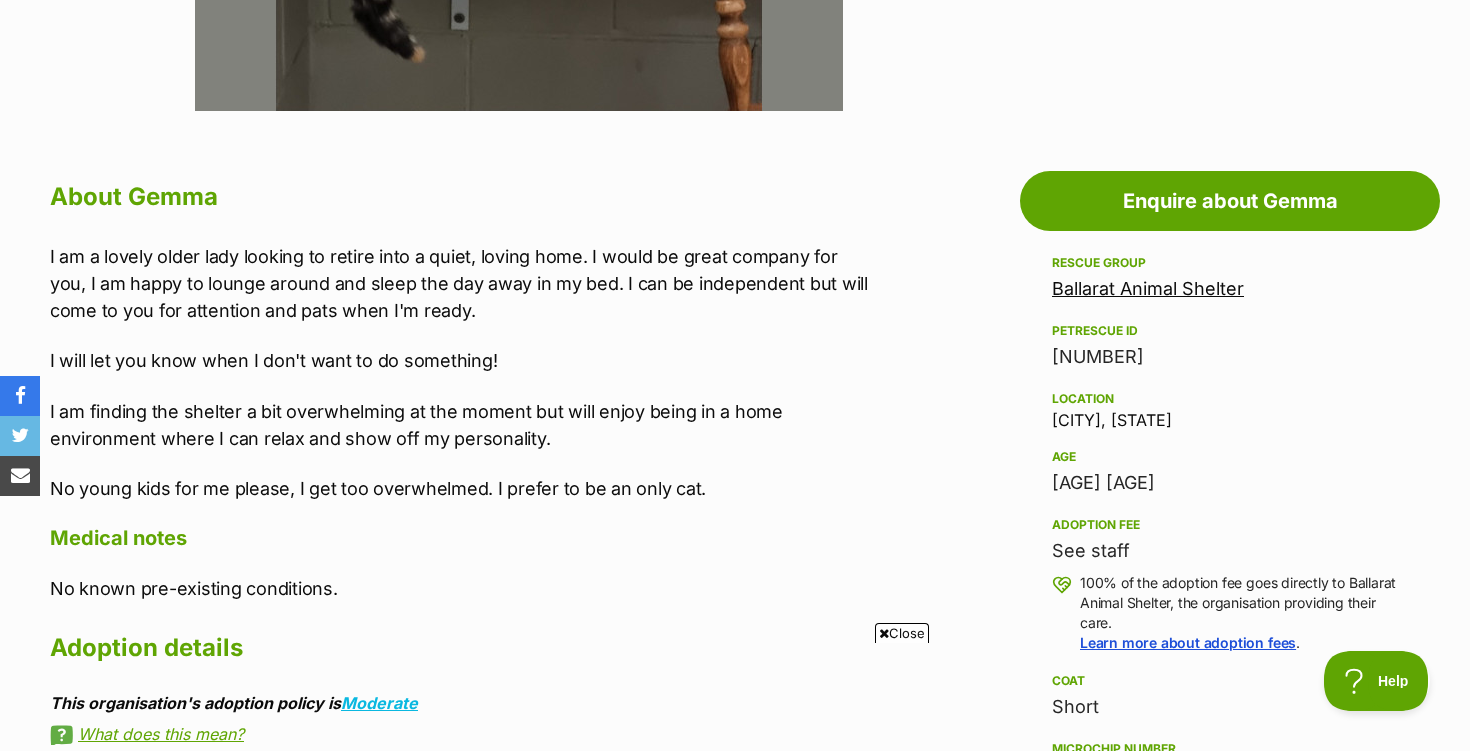 scroll, scrollTop: 957, scrollLeft: 0, axis: vertical 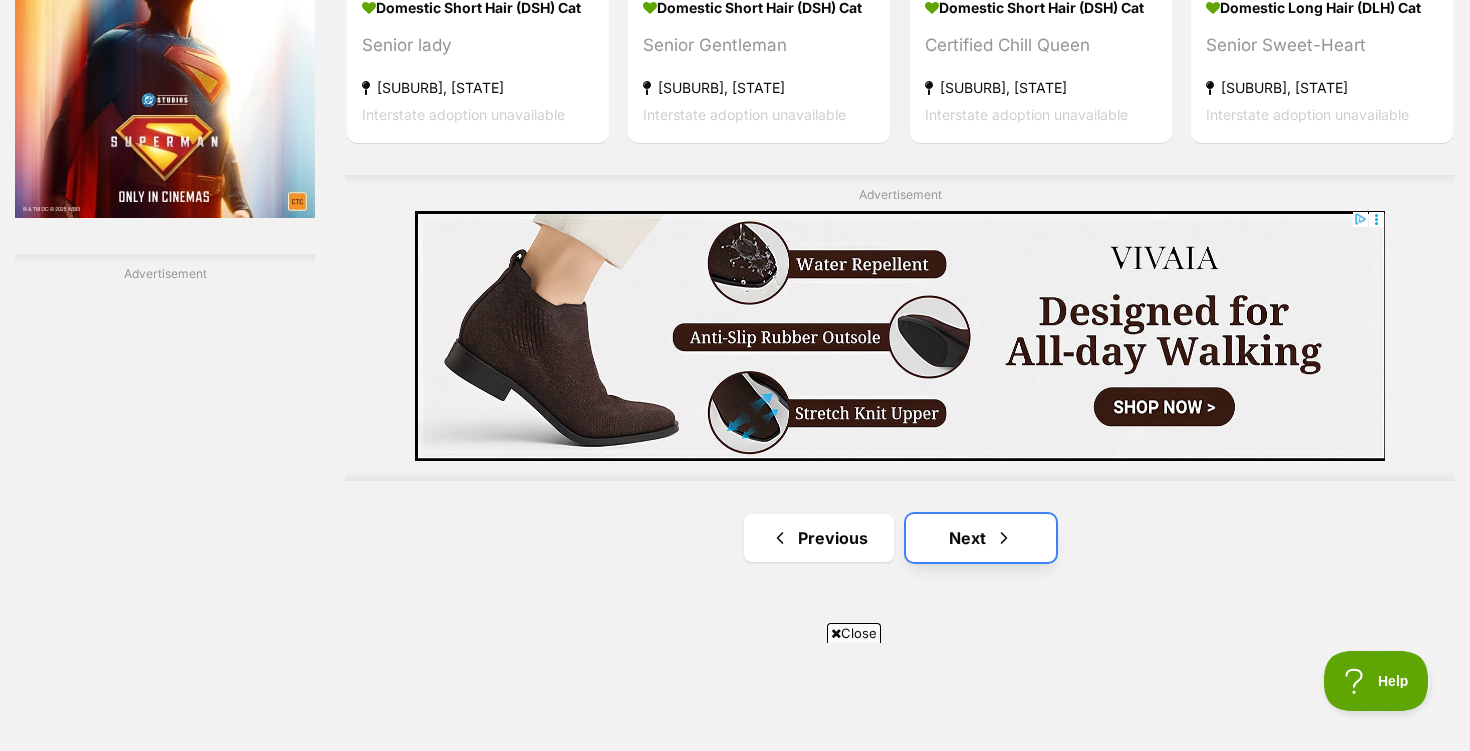 click on "Next" at bounding box center [981, 538] 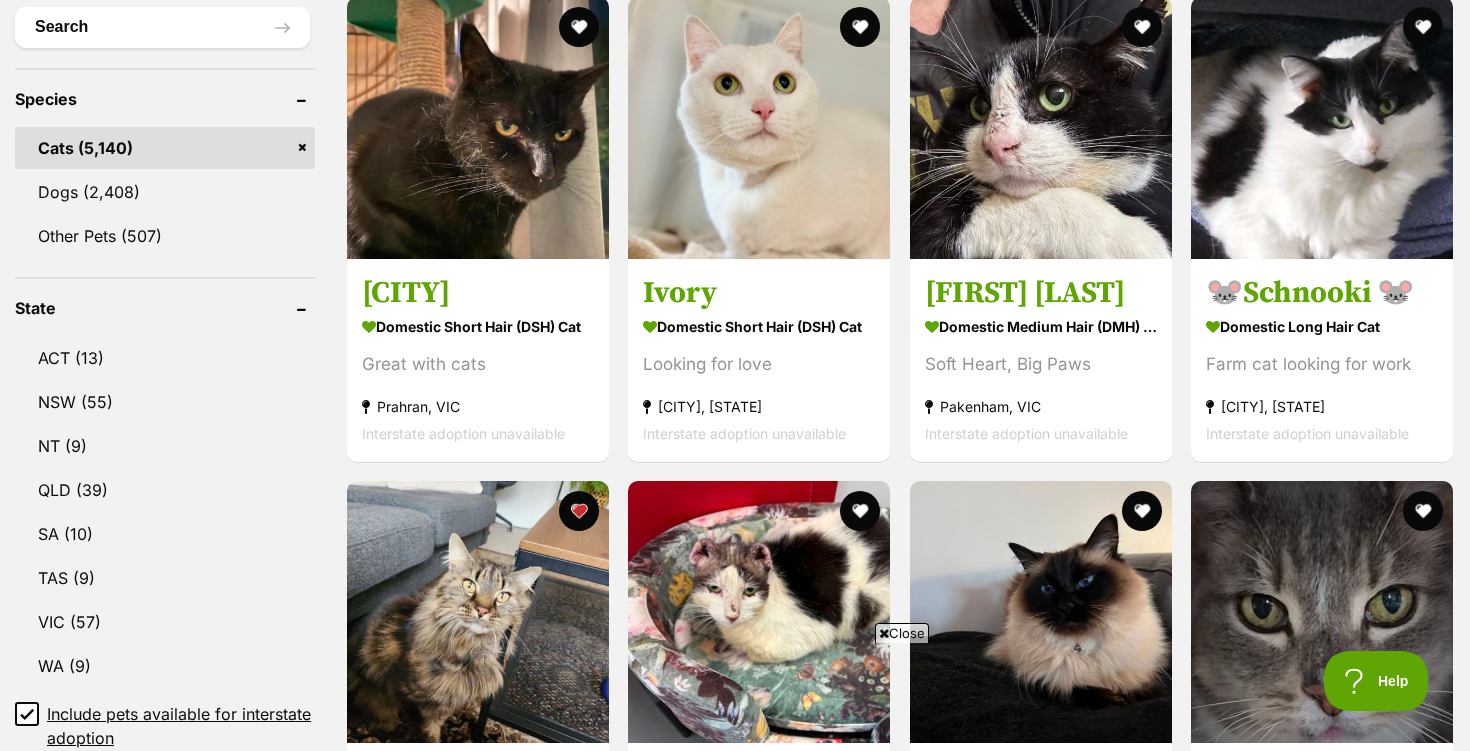scroll, scrollTop: 785, scrollLeft: 0, axis: vertical 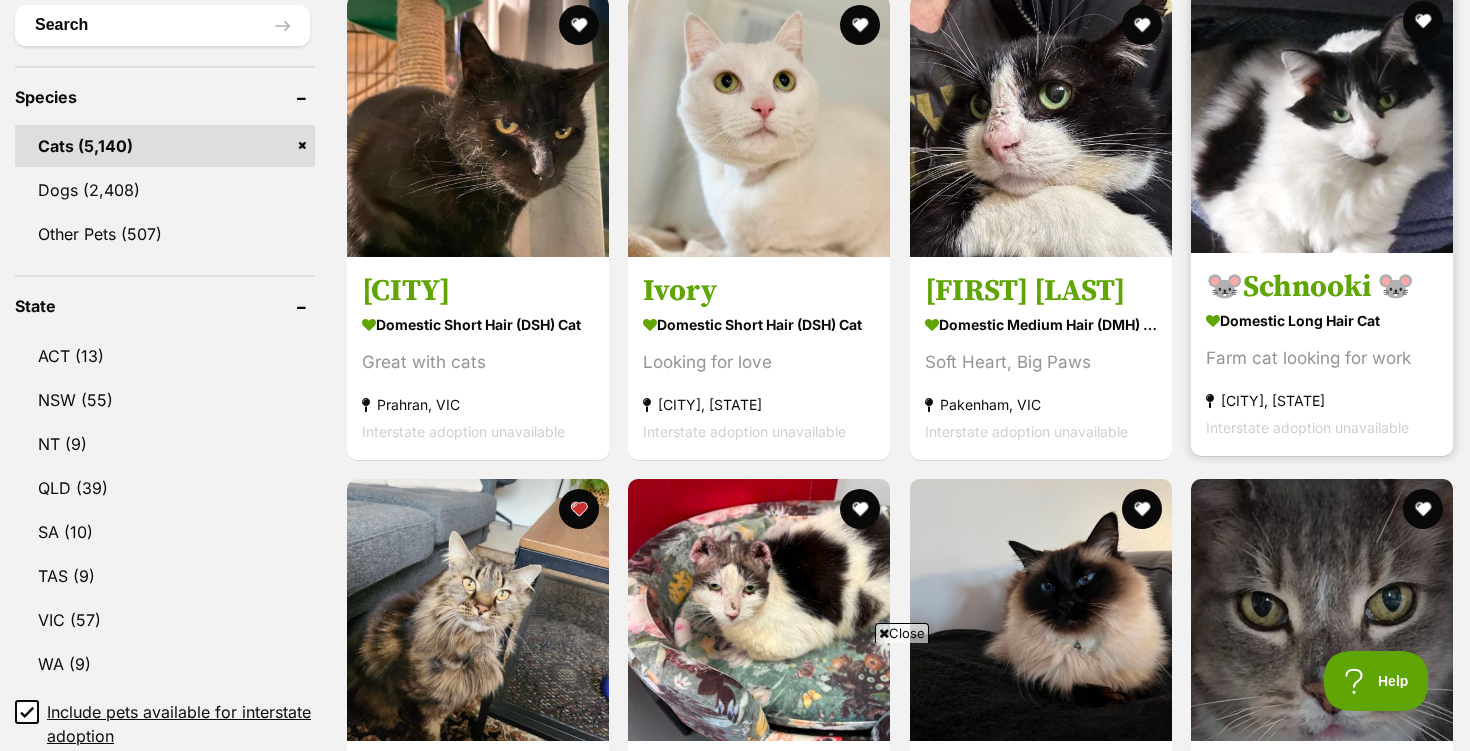 click at bounding box center [1322, 122] 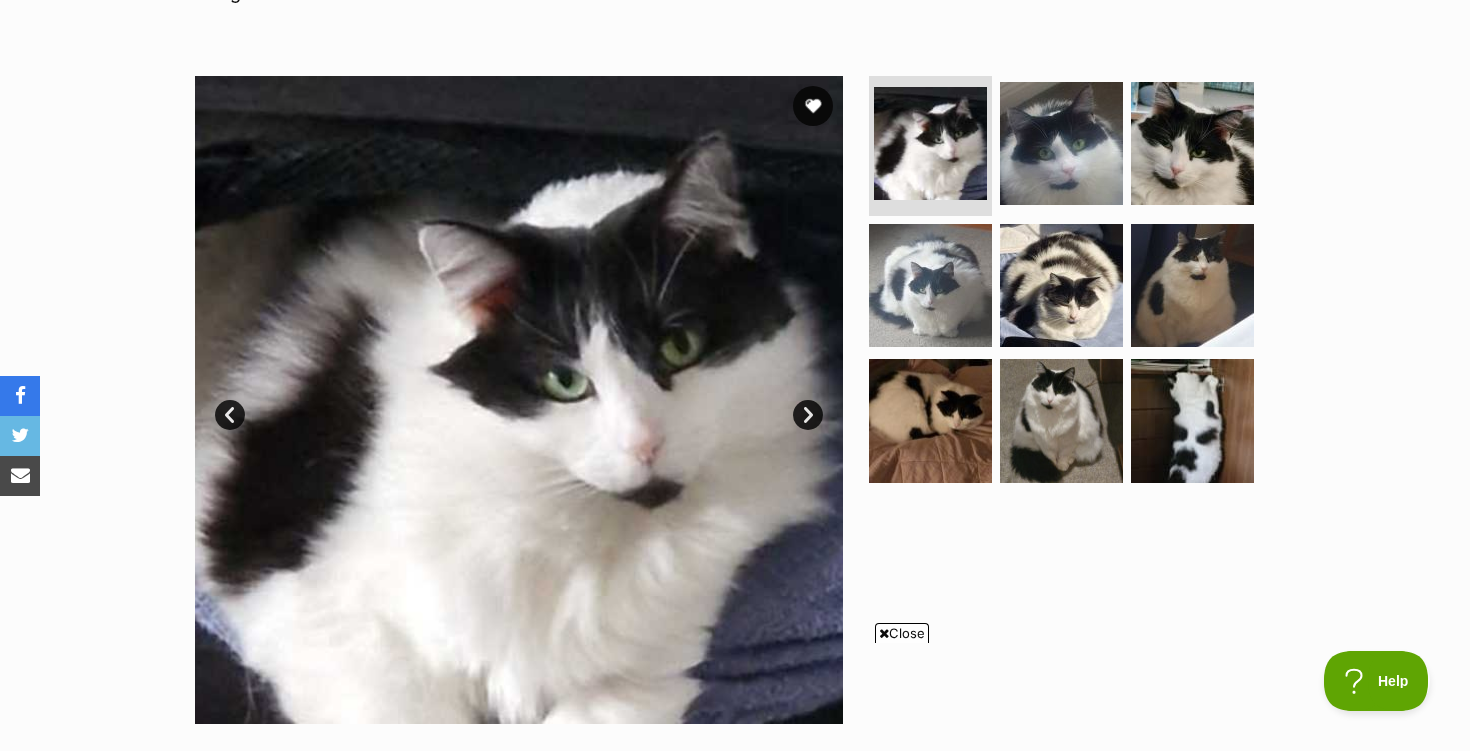 scroll, scrollTop: 337, scrollLeft: 0, axis: vertical 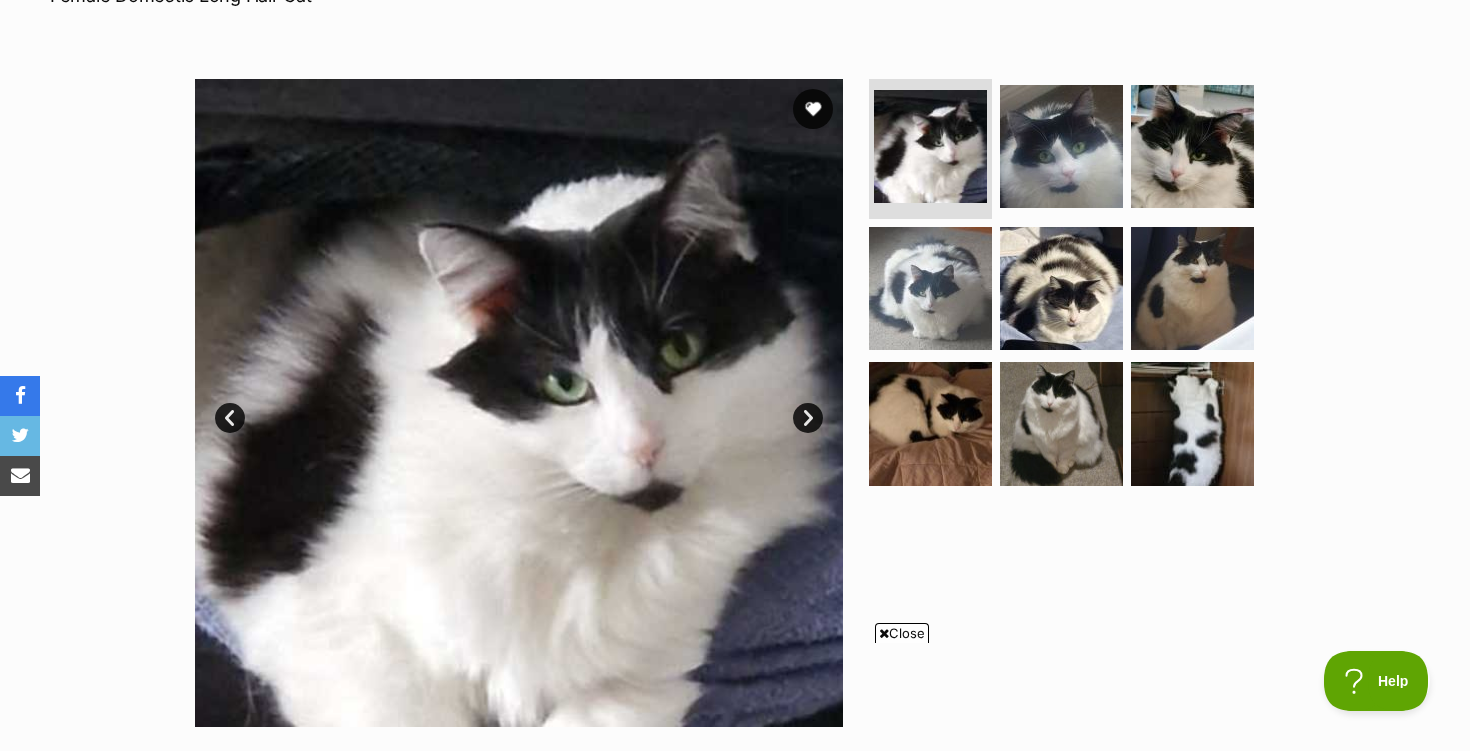 click on "Next" at bounding box center [808, 418] 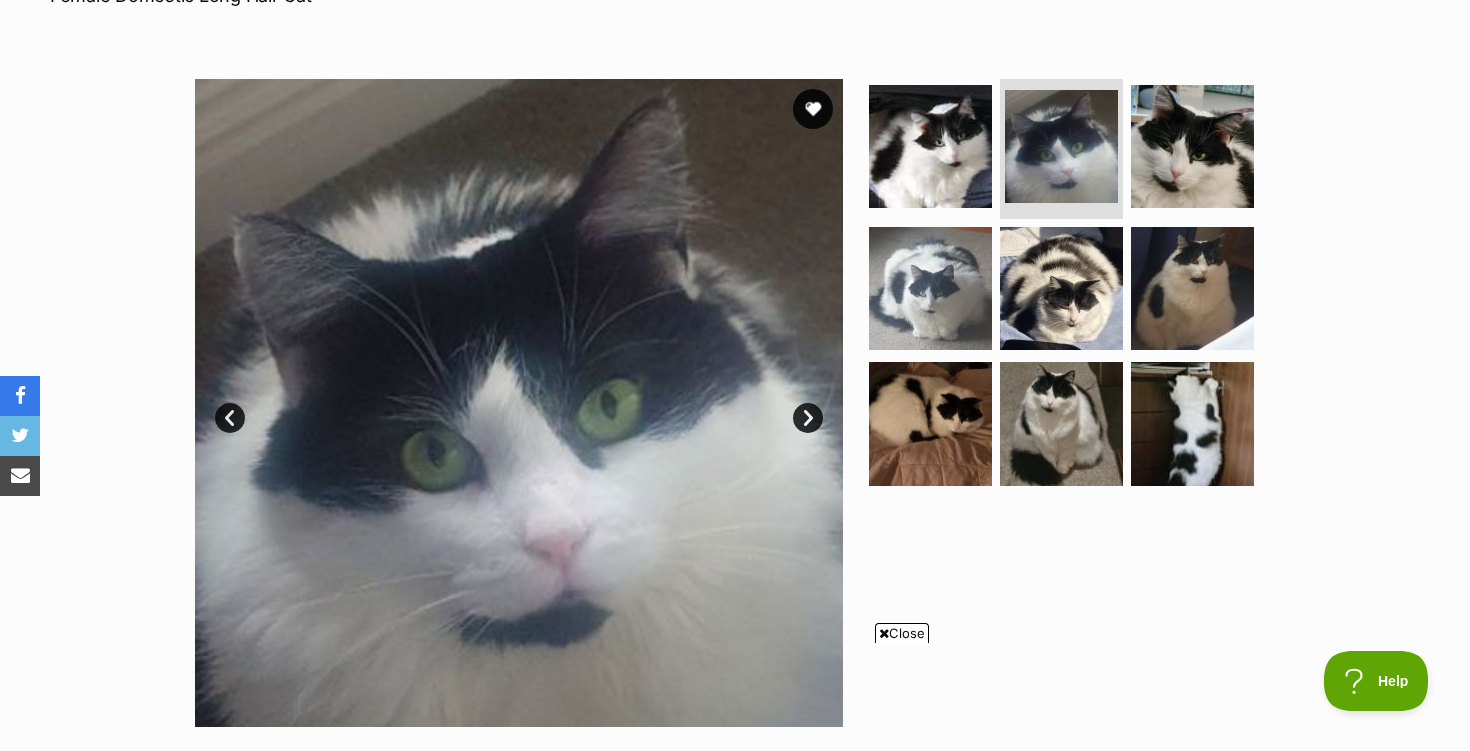 click on "Next" at bounding box center [808, 418] 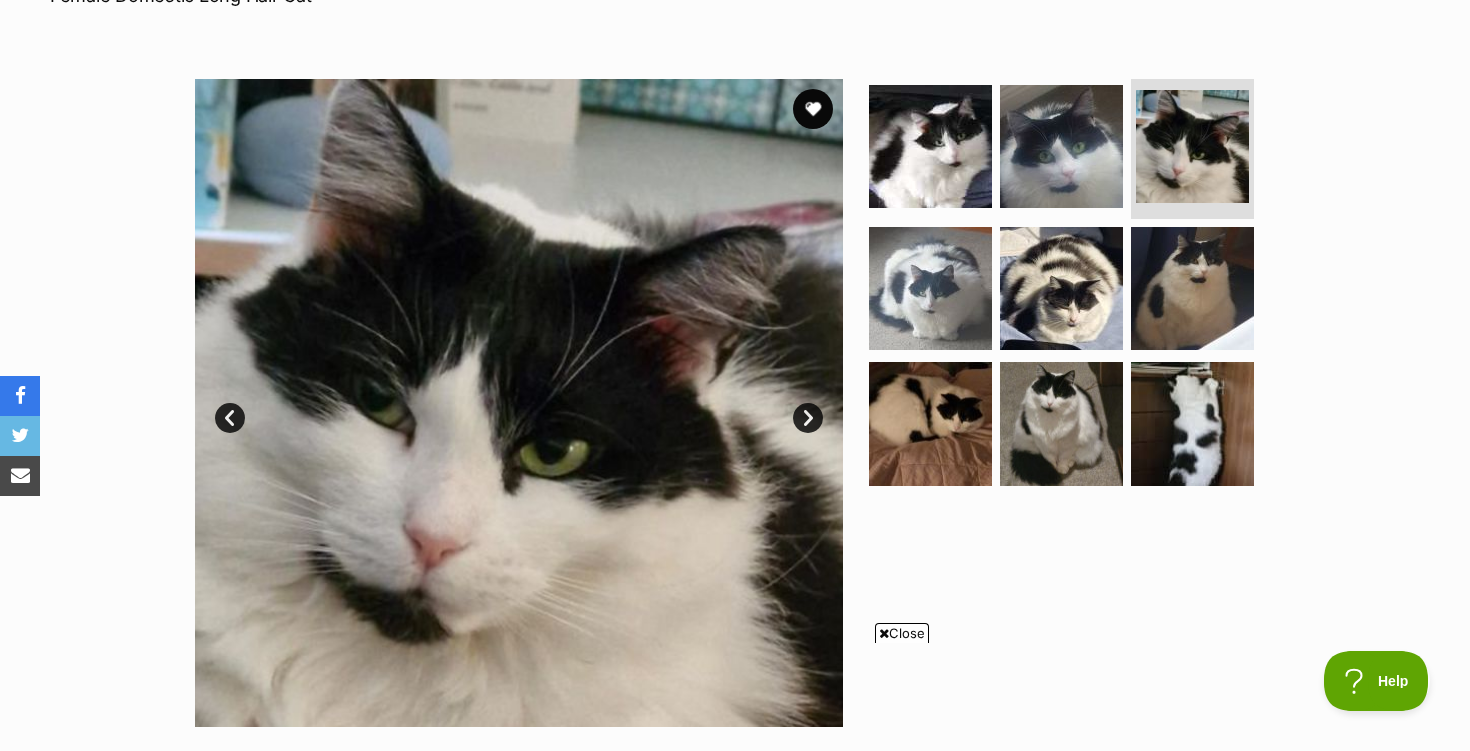 click on "Next" at bounding box center [808, 418] 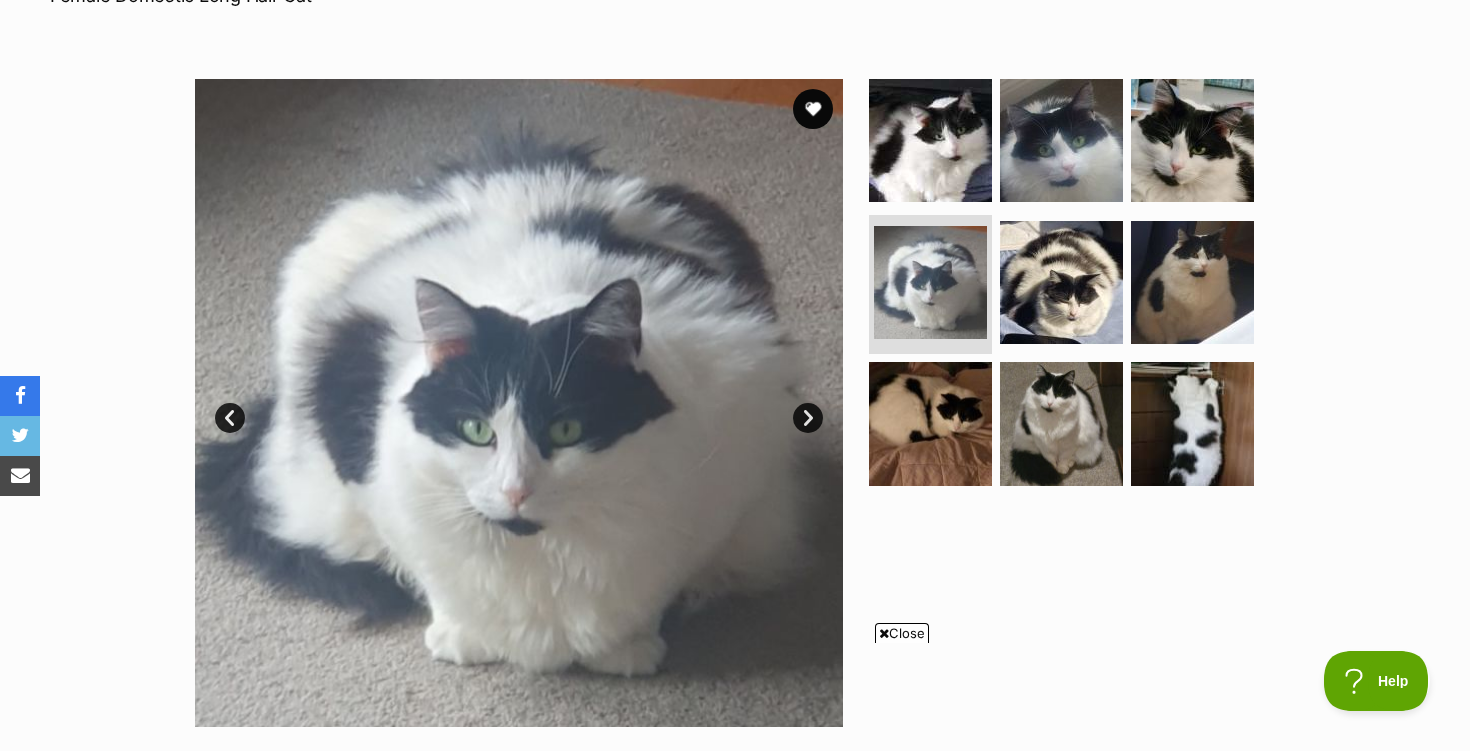 click on "Next" at bounding box center (808, 418) 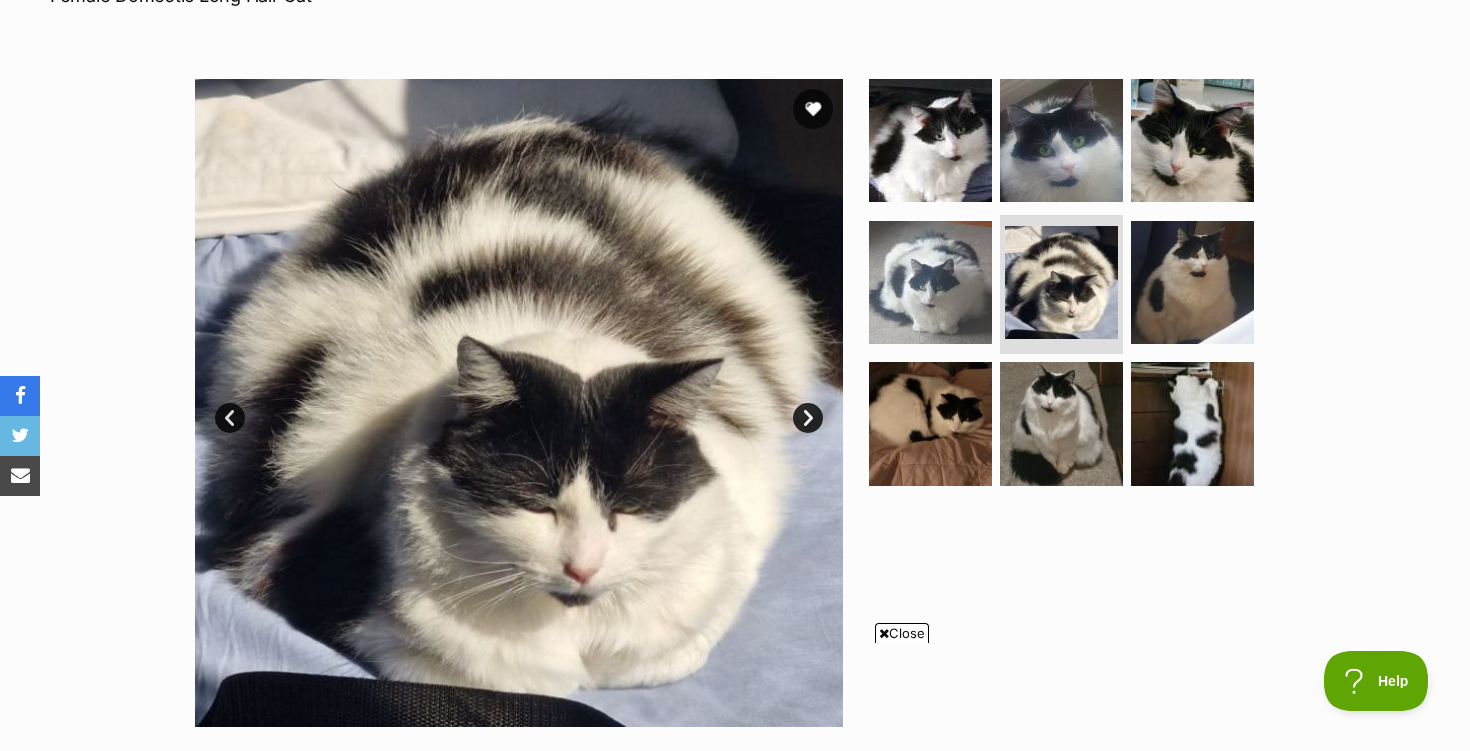 click on "Next" at bounding box center (808, 418) 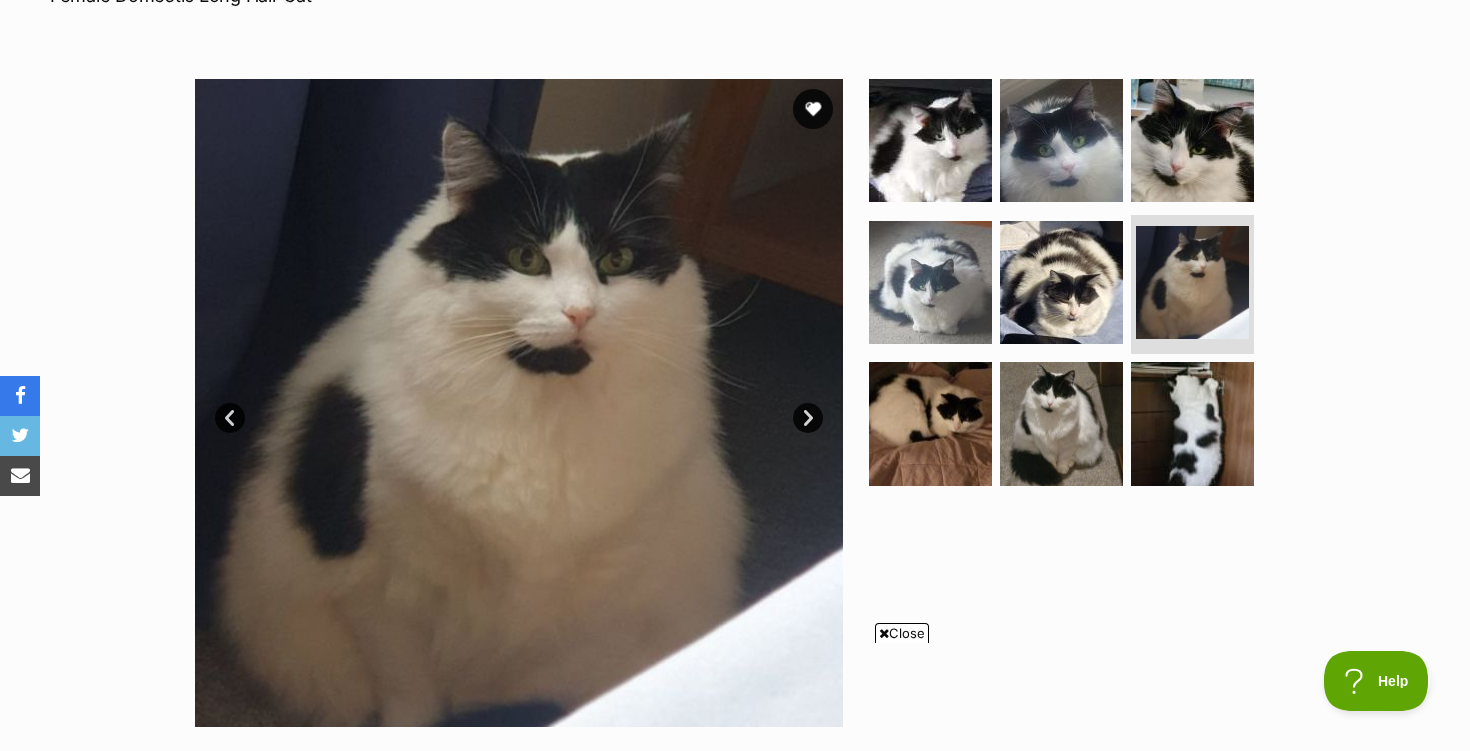 click on "Next" at bounding box center (808, 418) 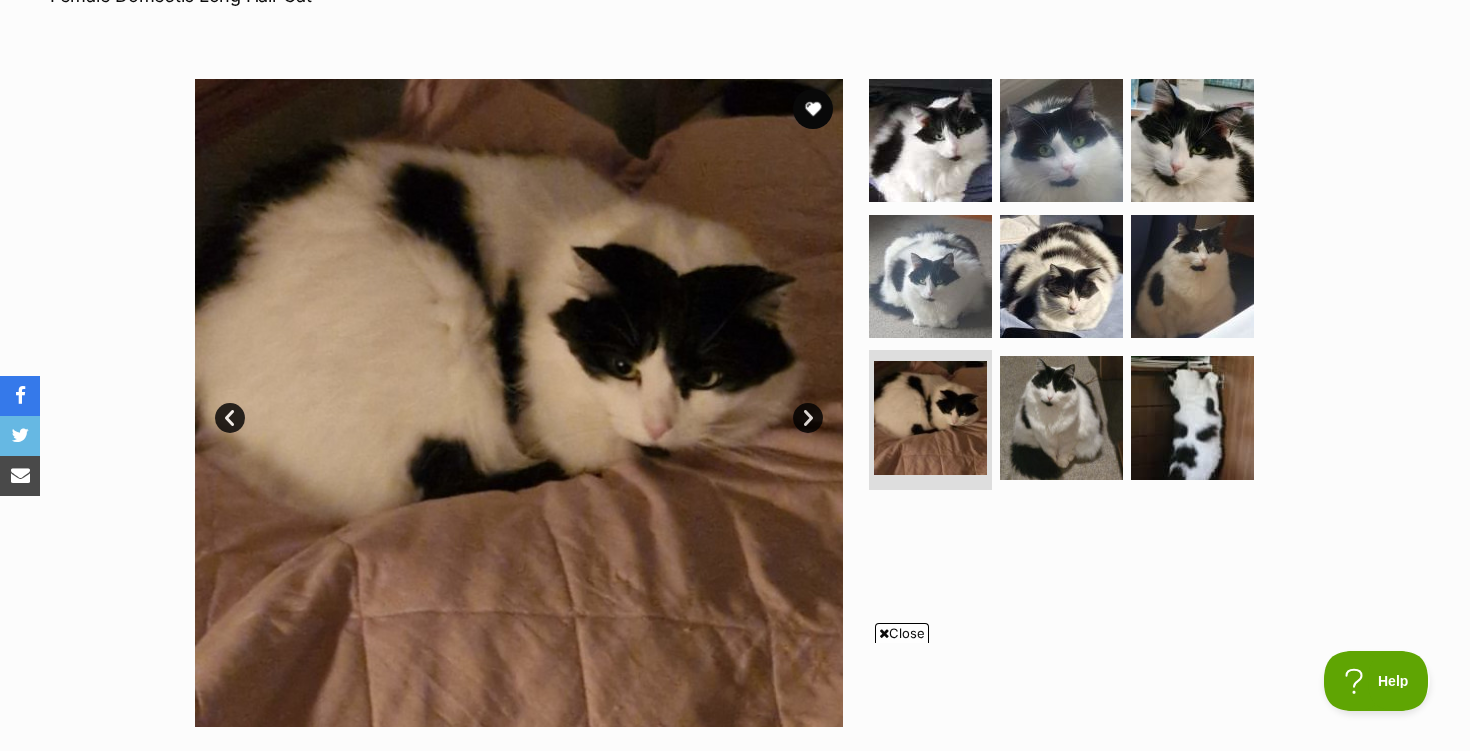 click on "Next" at bounding box center [808, 418] 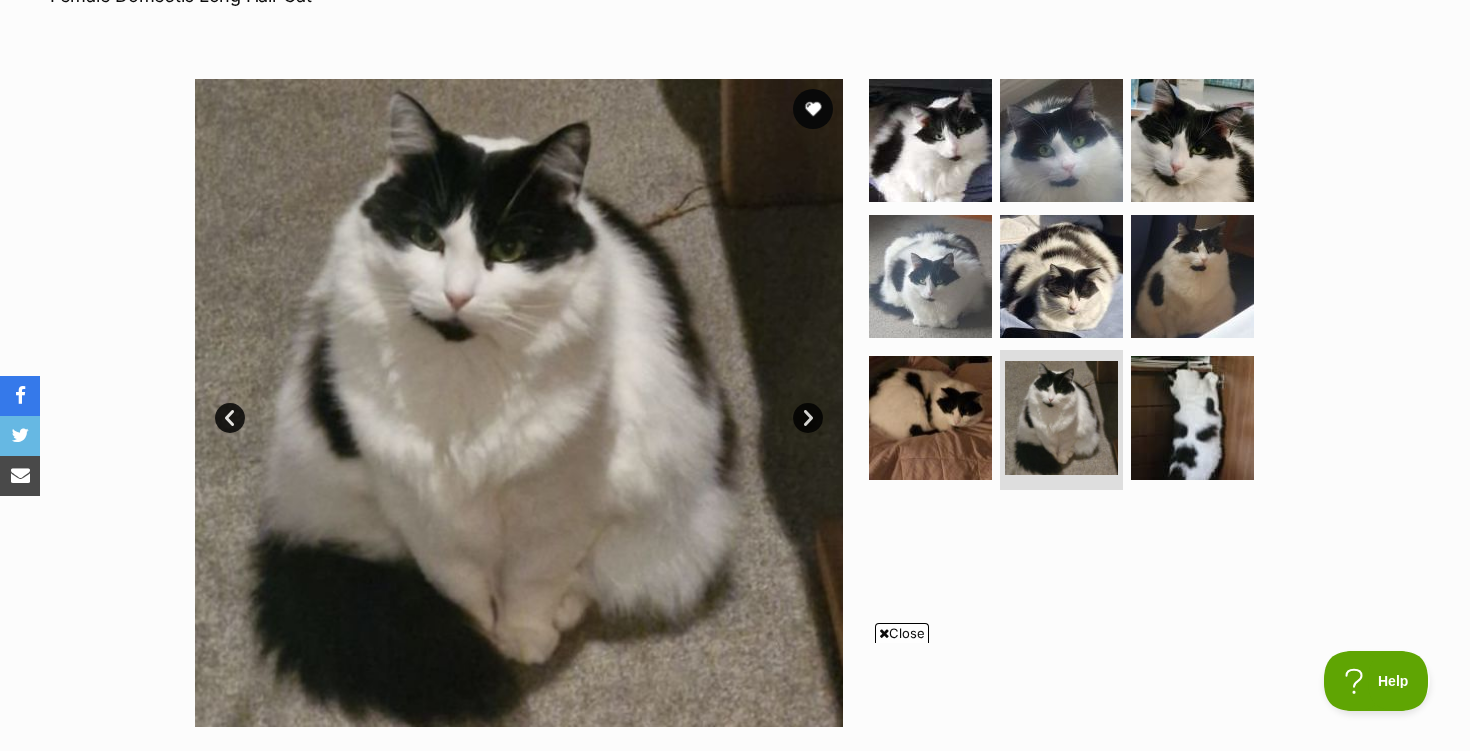 click on "Next" at bounding box center (808, 418) 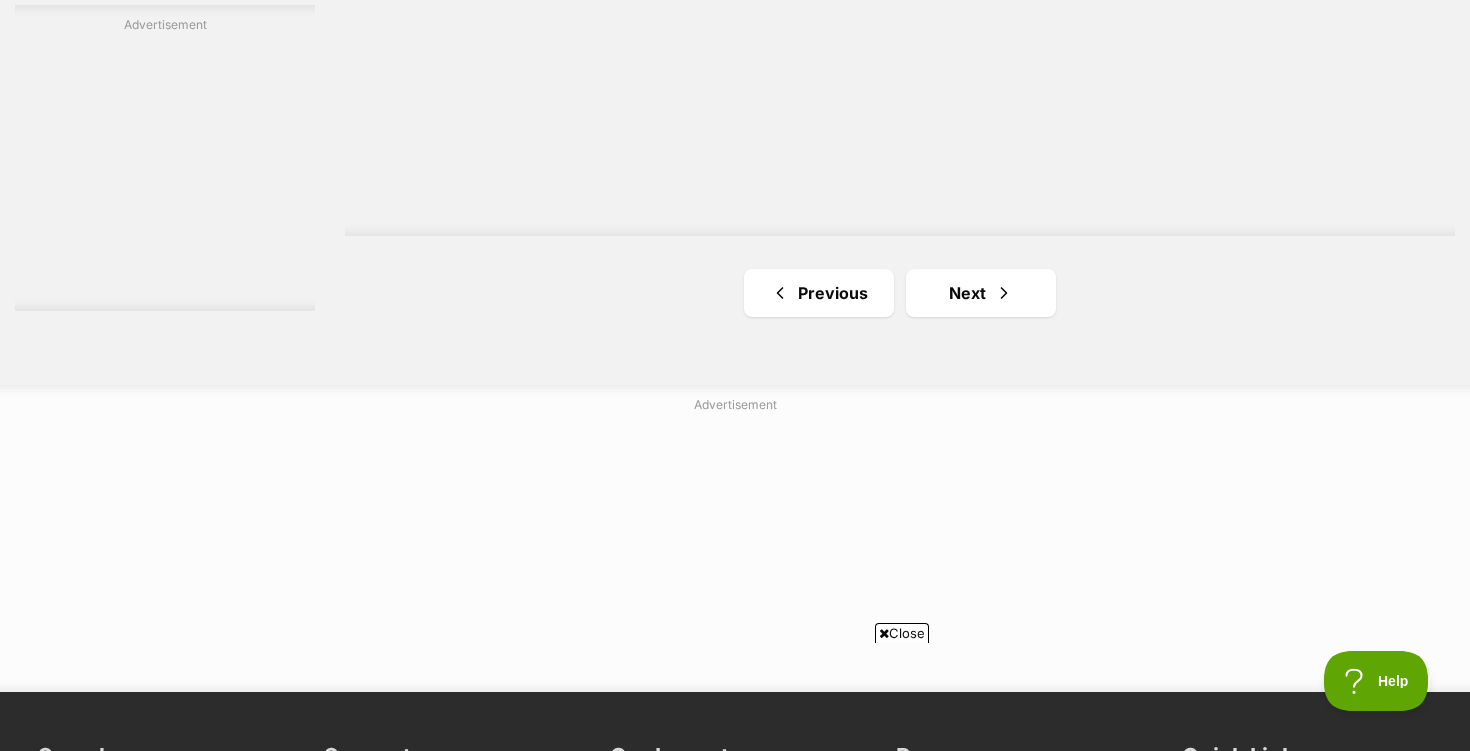 scroll, scrollTop: 3839, scrollLeft: 0, axis: vertical 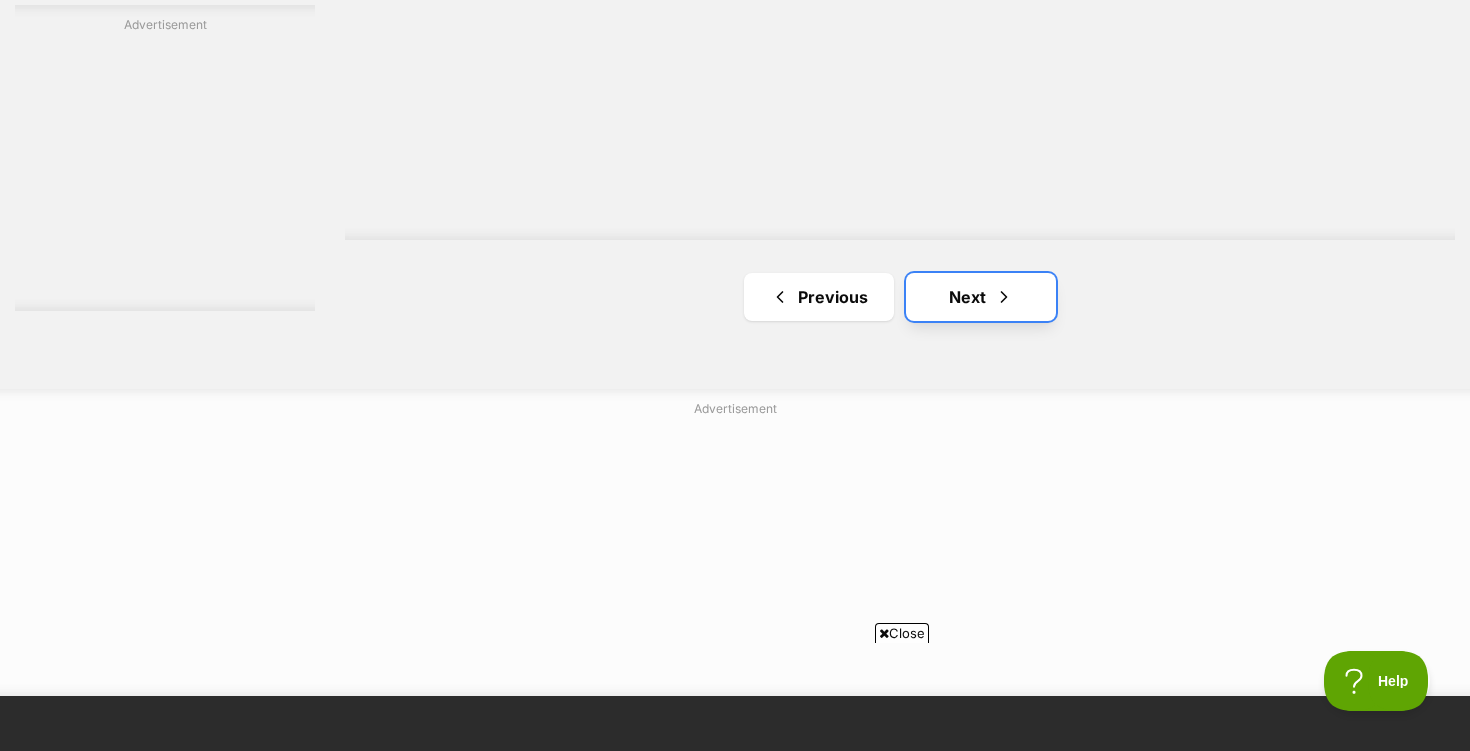click on "Next" at bounding box center (981, 297) 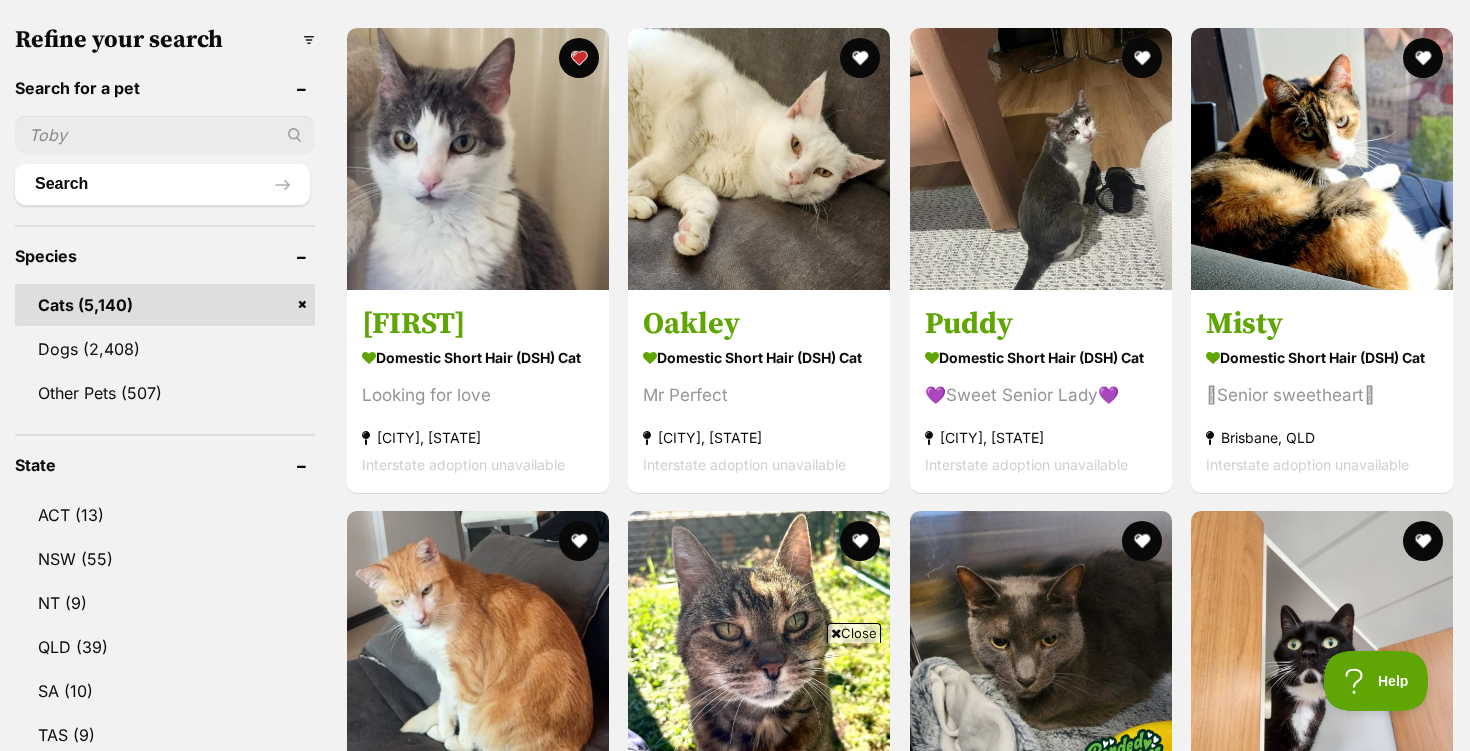 scroll, scrollTop: 629, scrollLeft: 0, axis: vertical 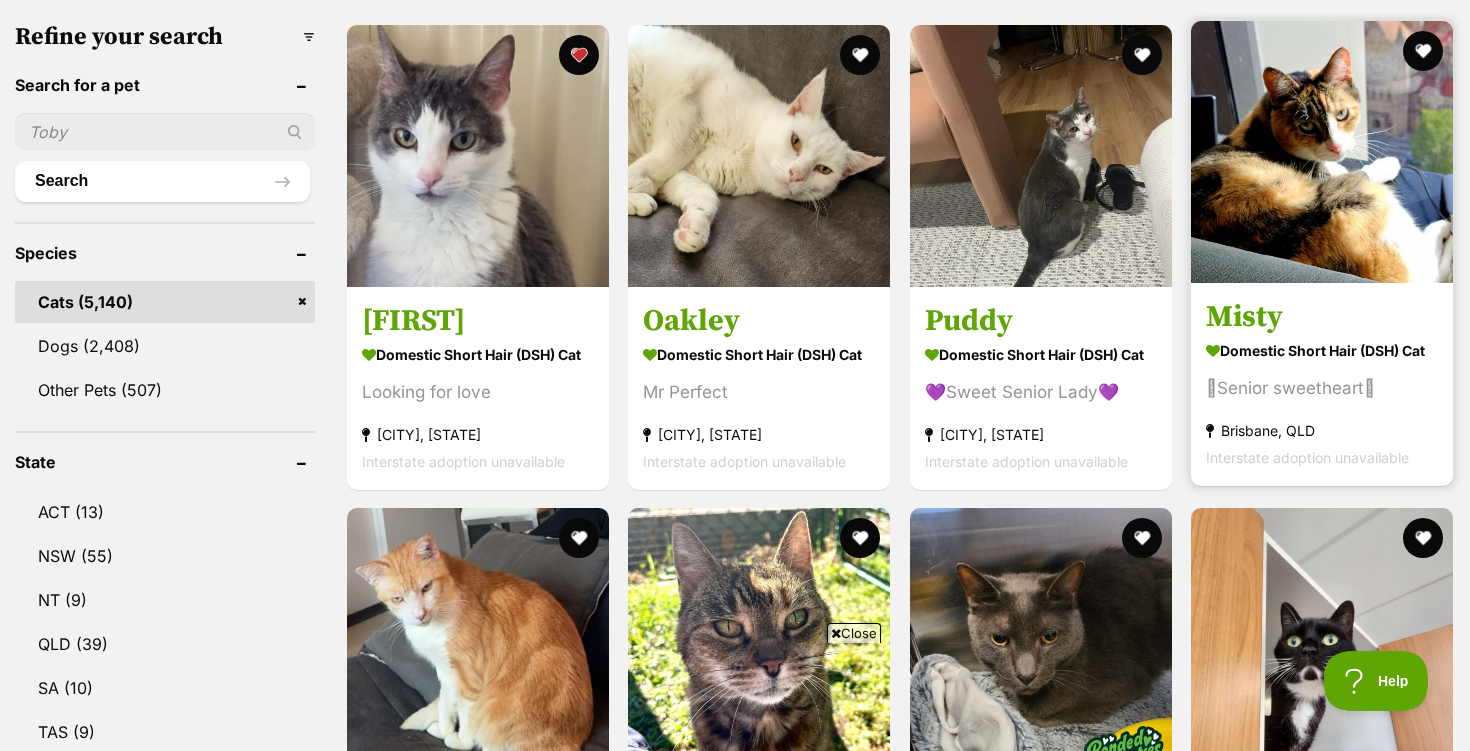click at bounding box center (1322, 152) 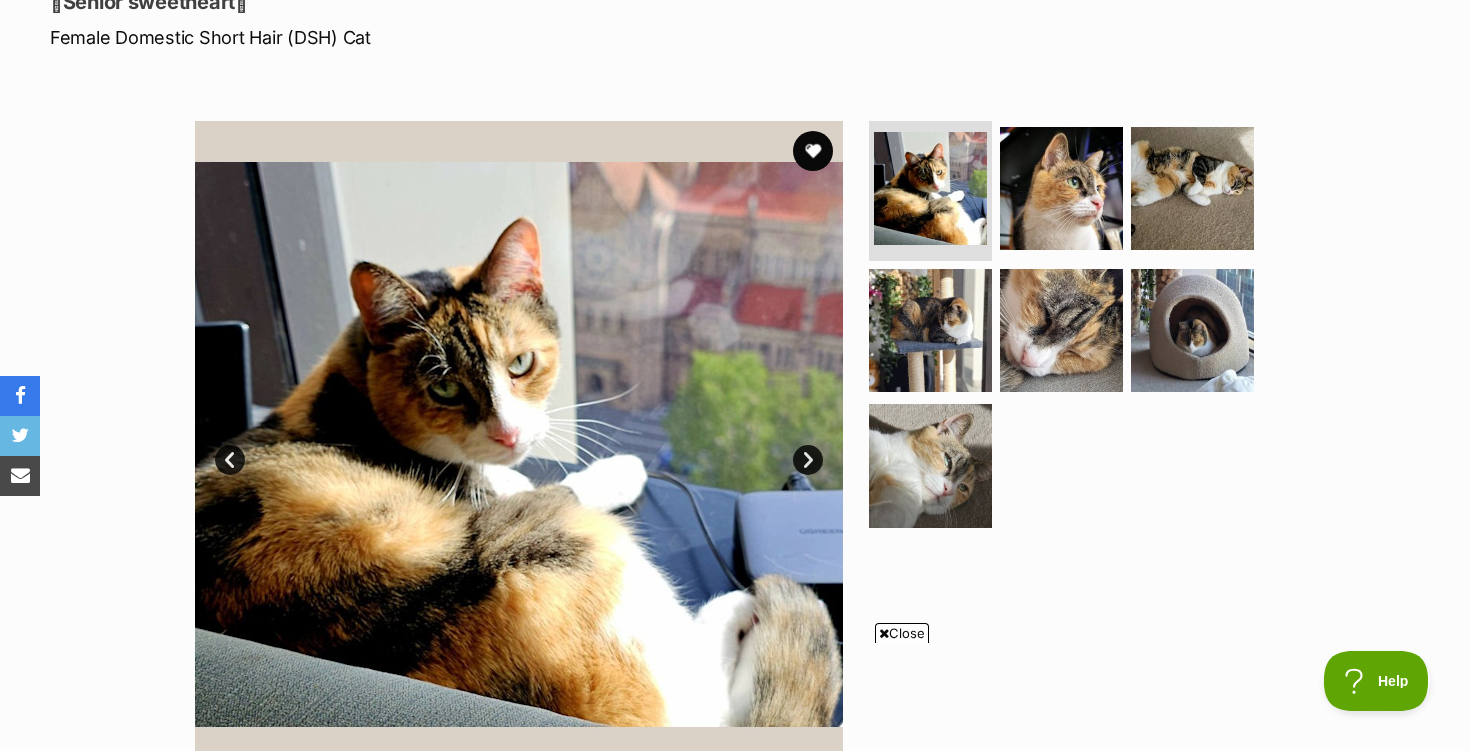 scroll, scrollTop: 0, scrollLeft: 0, axis: both 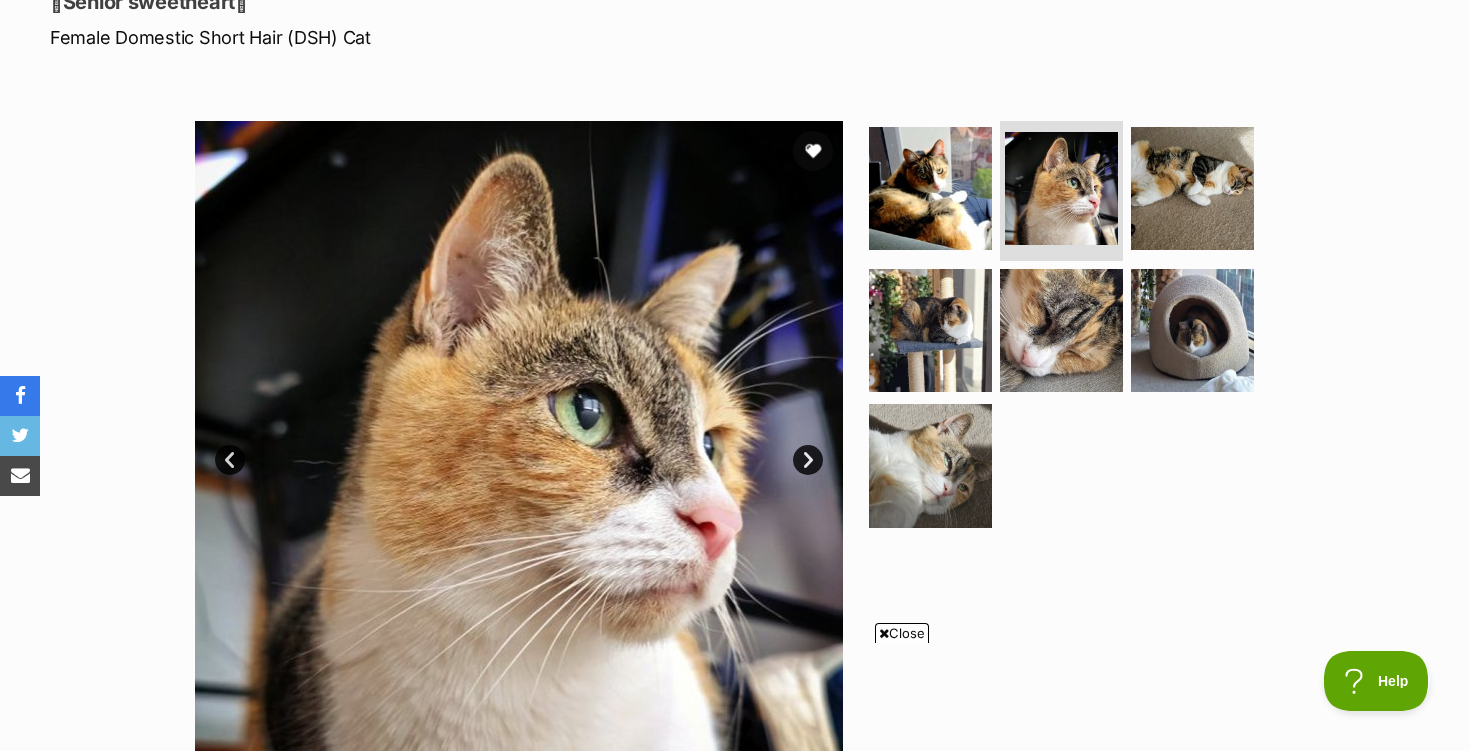 click on "Next" at bounding box center (808, 460) 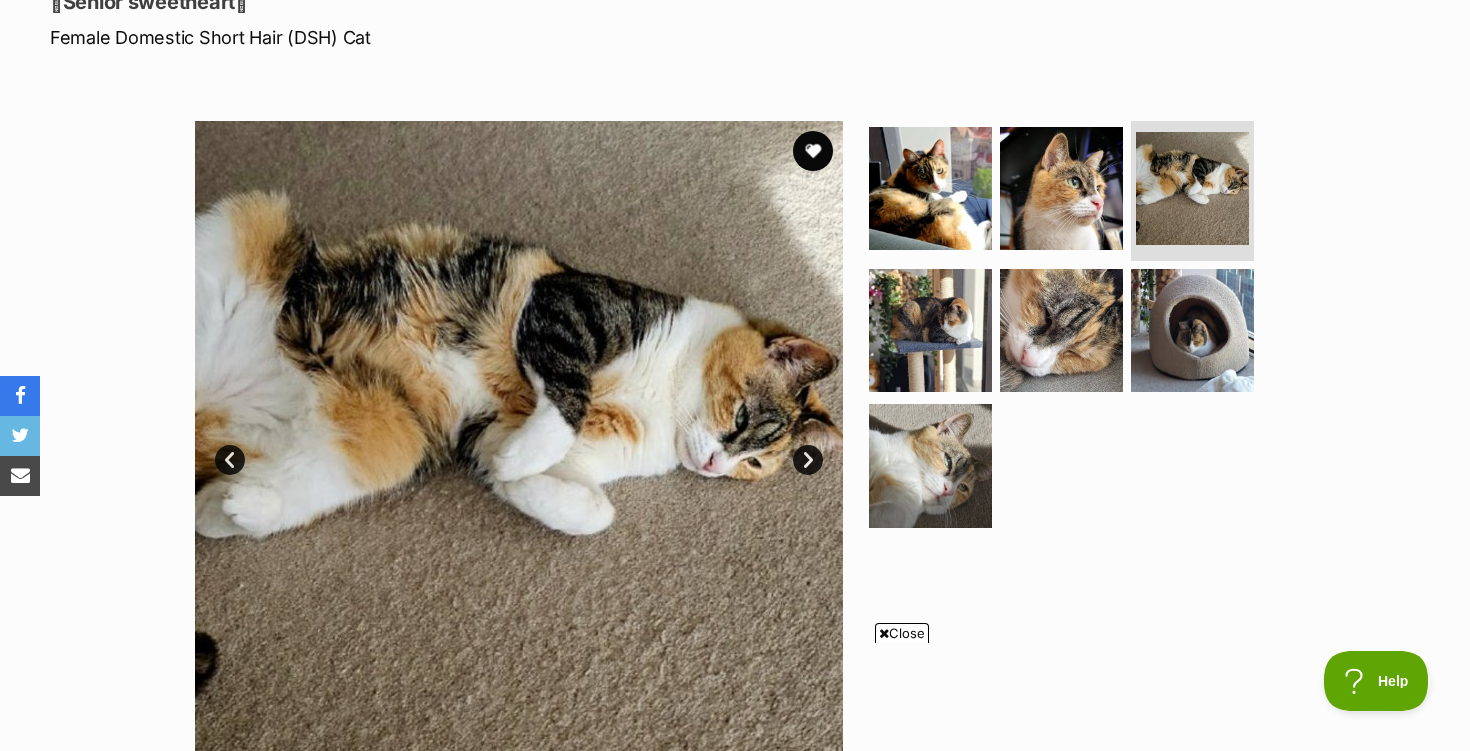 click on "Next" at bounding box center [808, 460] 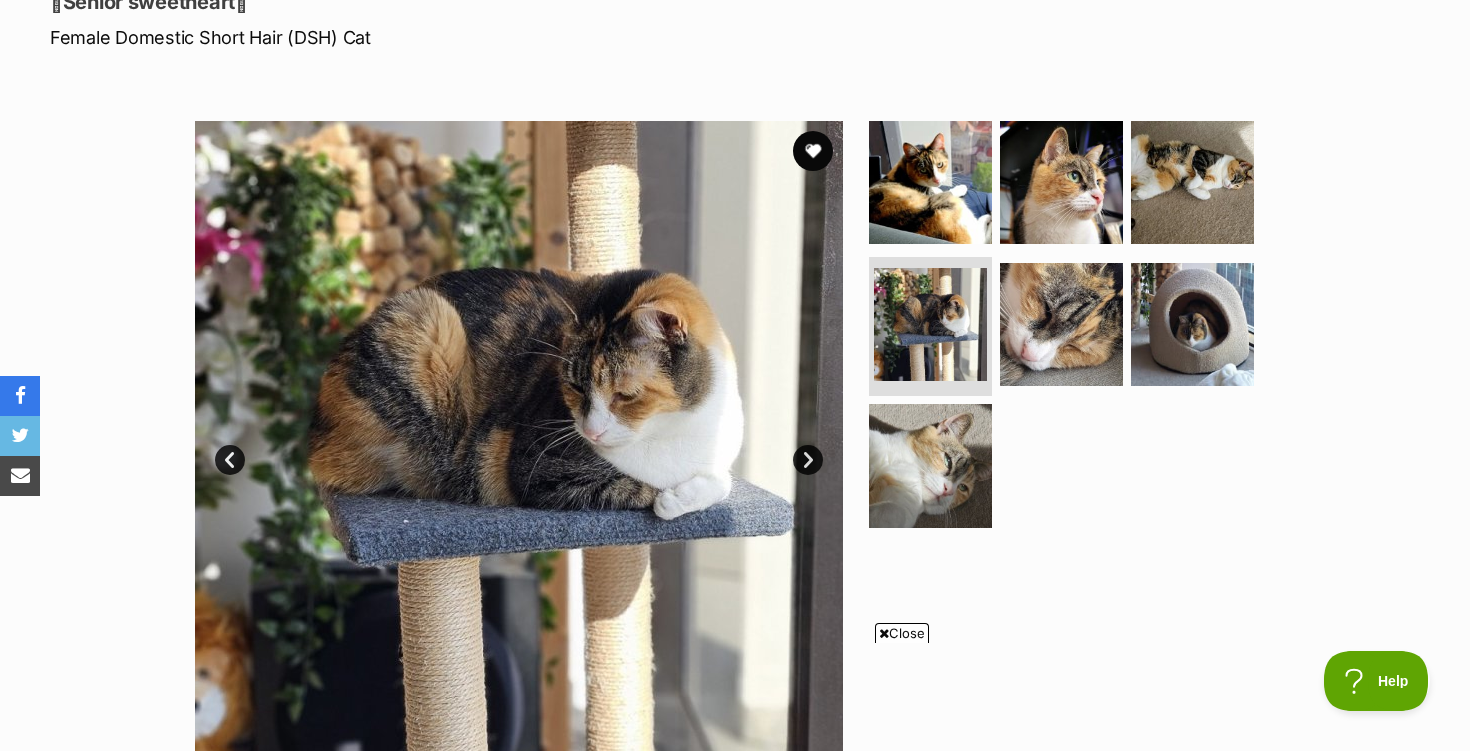 click on "Next" at bounding box center [808, 460] 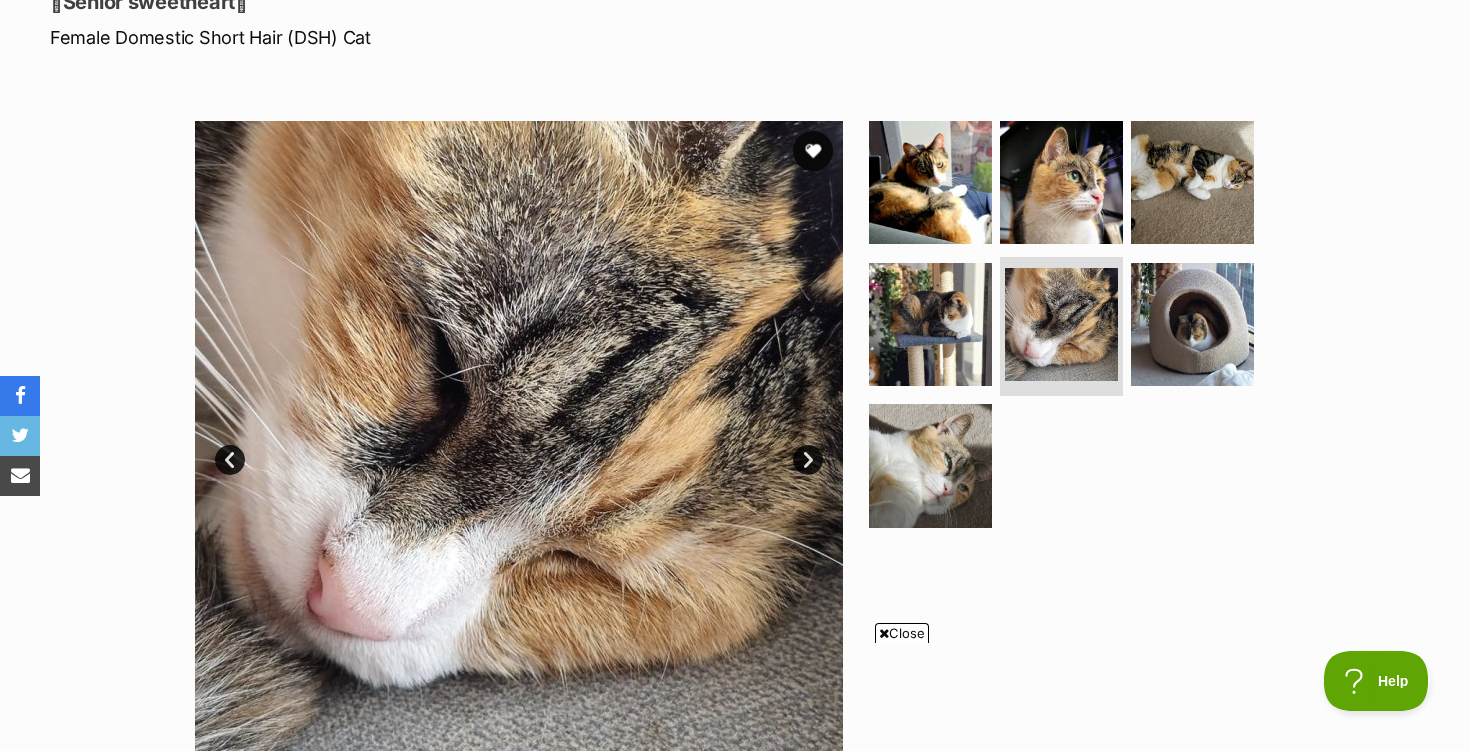 click on "Next" at bounding box center [808, 460] 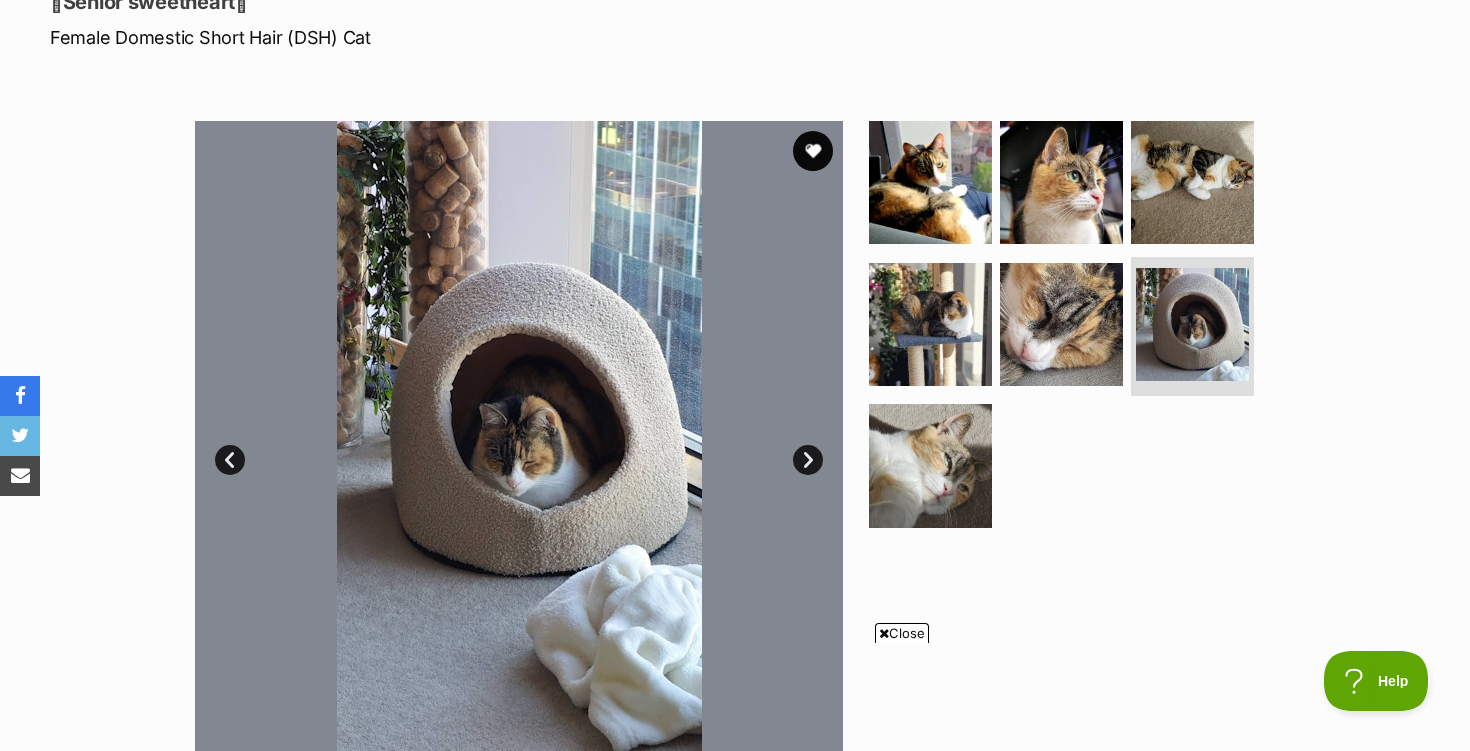 click on "Next" at bounding box center [808, 460] 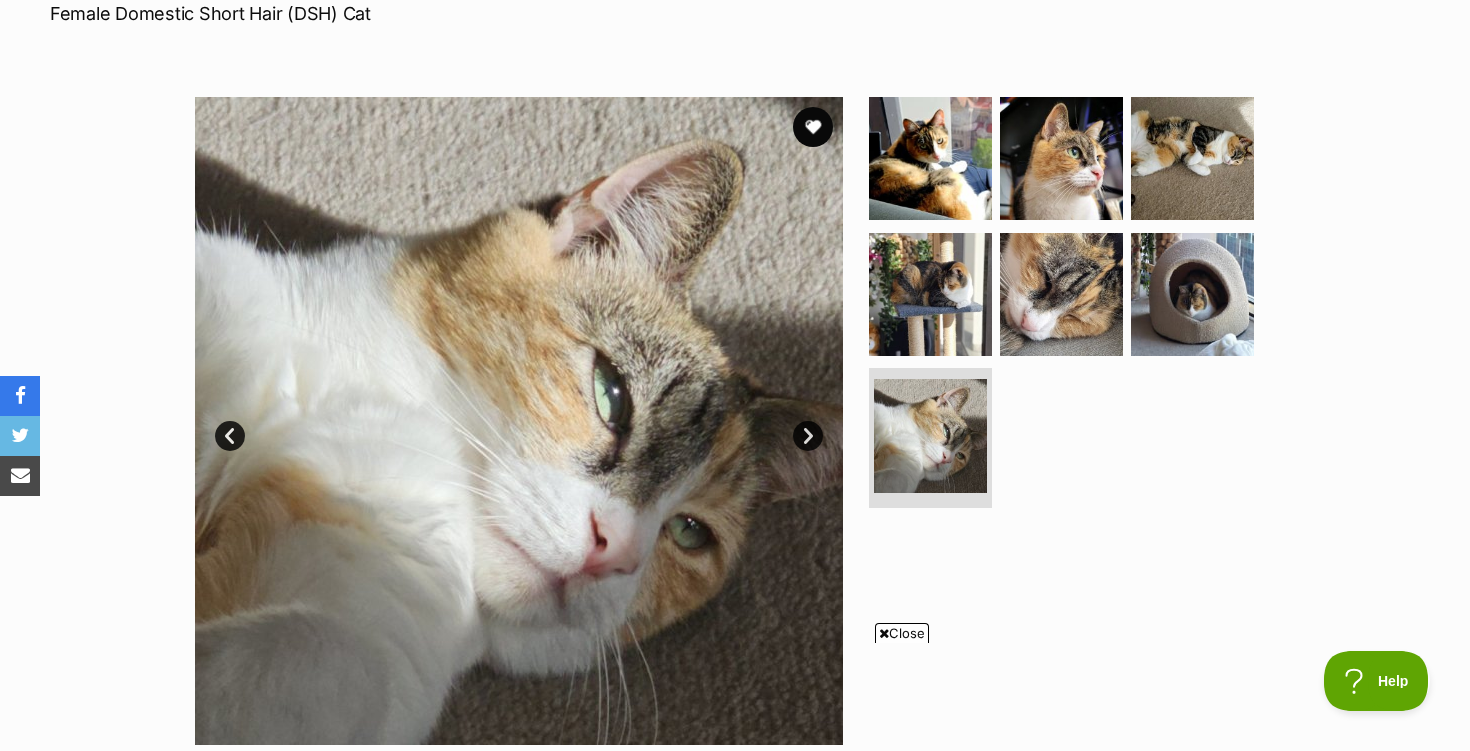 scroll, scrollTop: 313, scrollLeft: 0, axis: vertical 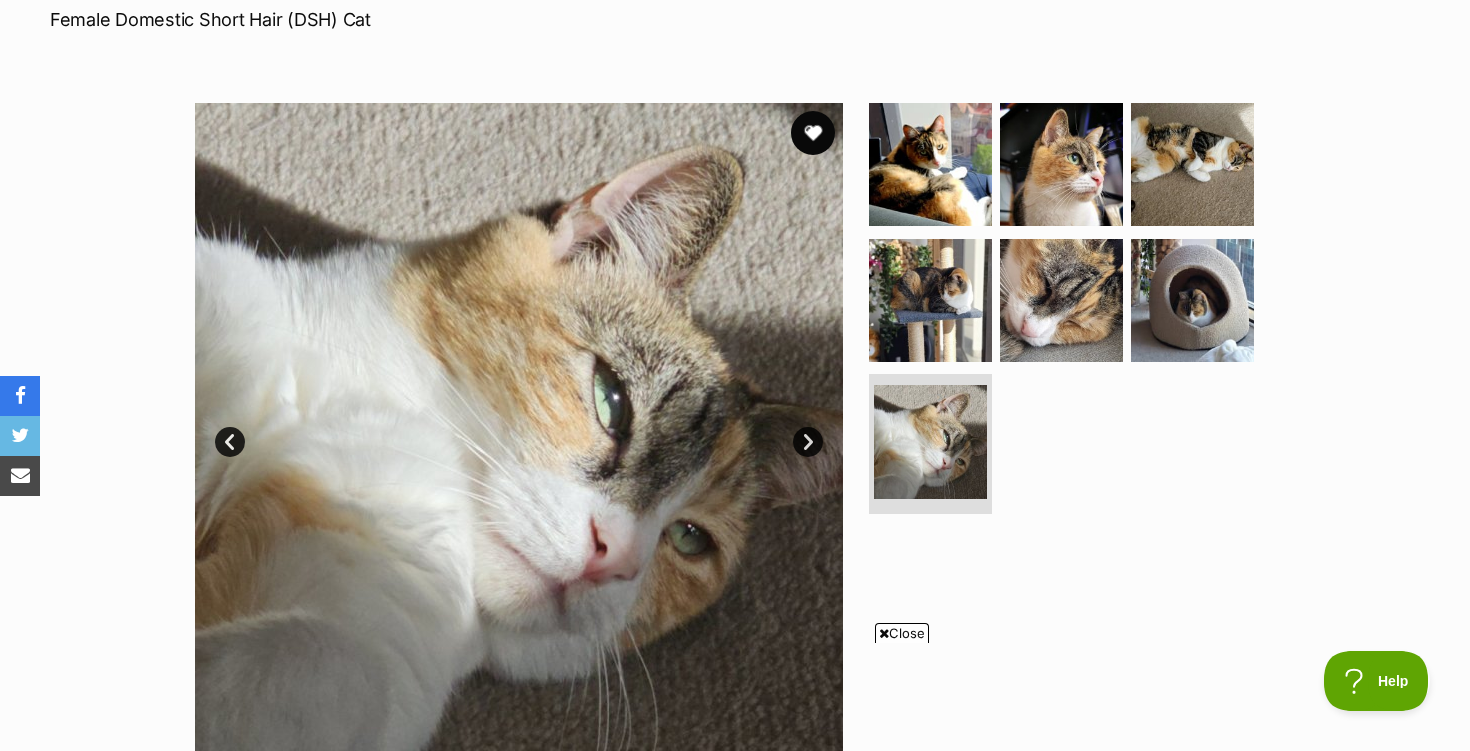 click at bounding box center (813, 133) 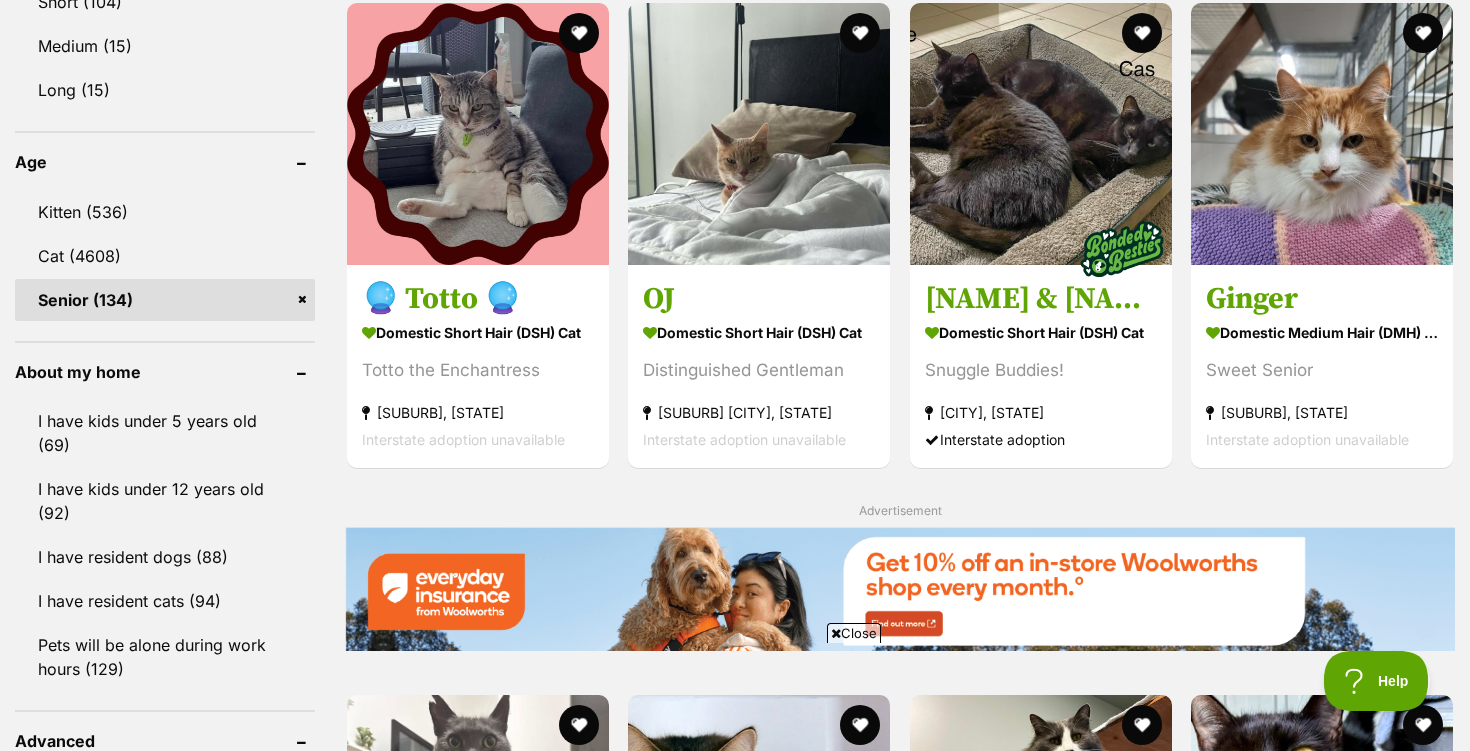 scroll, scrollTop: 1974, scrollLeft: 0, axis: vertical 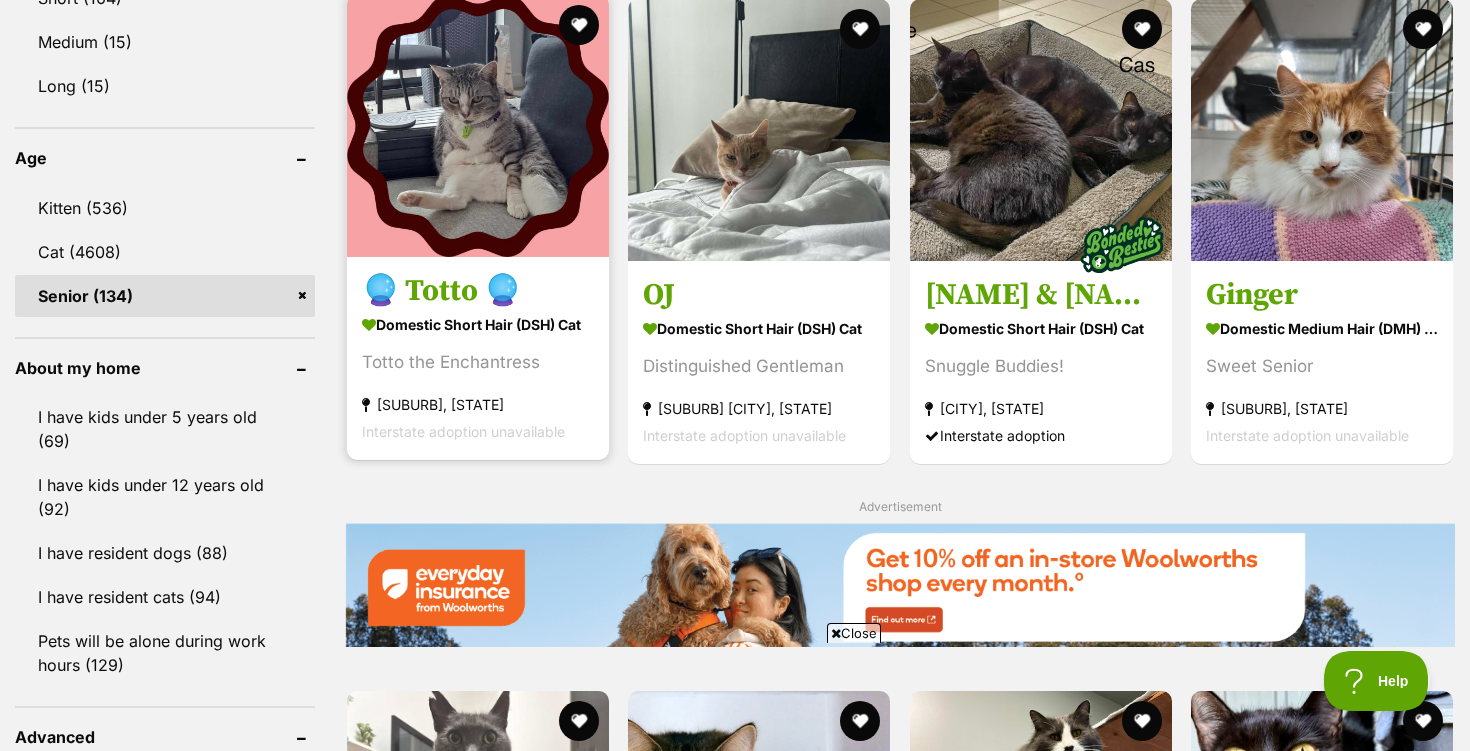 click at bounding box center [478, 126] 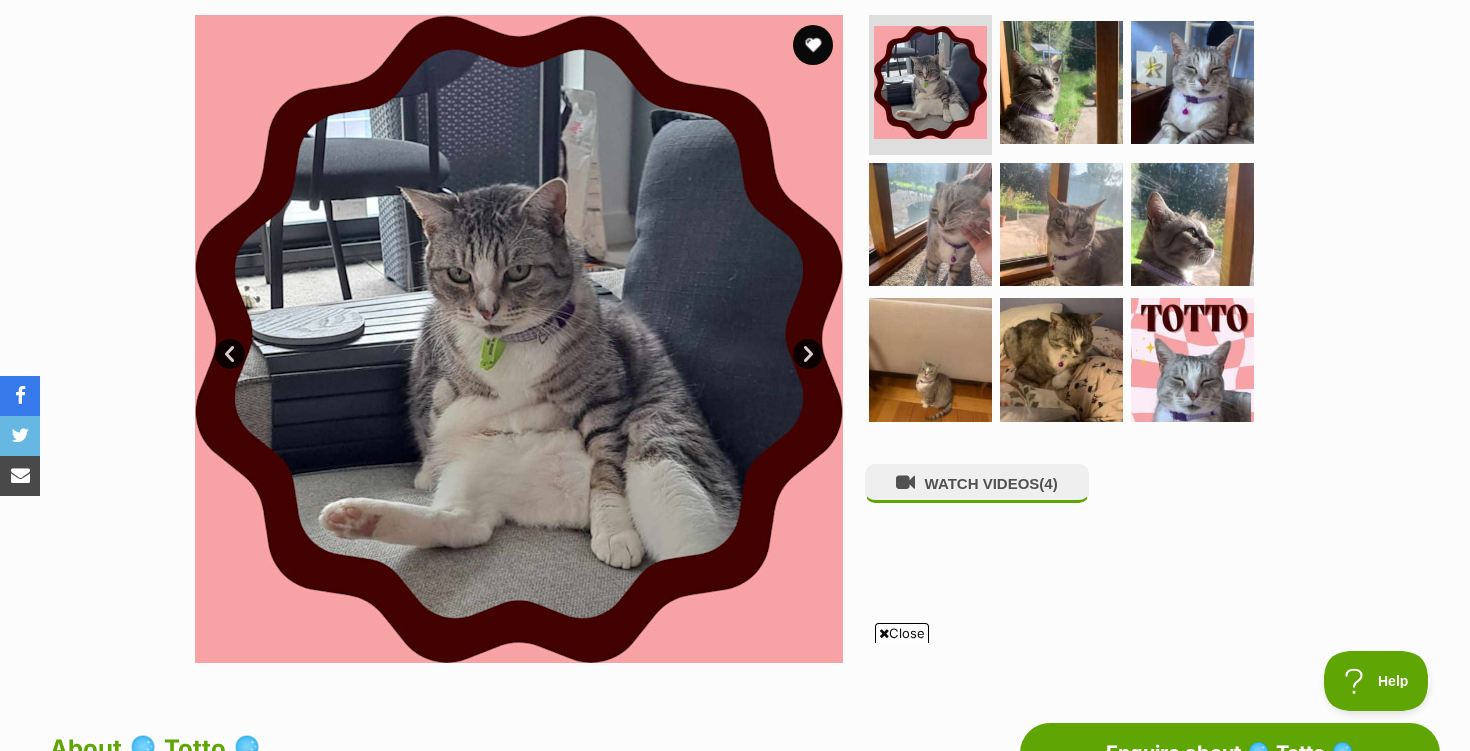 scroll, scrollTop: 399, scrollLeft: 0, axis: vertical 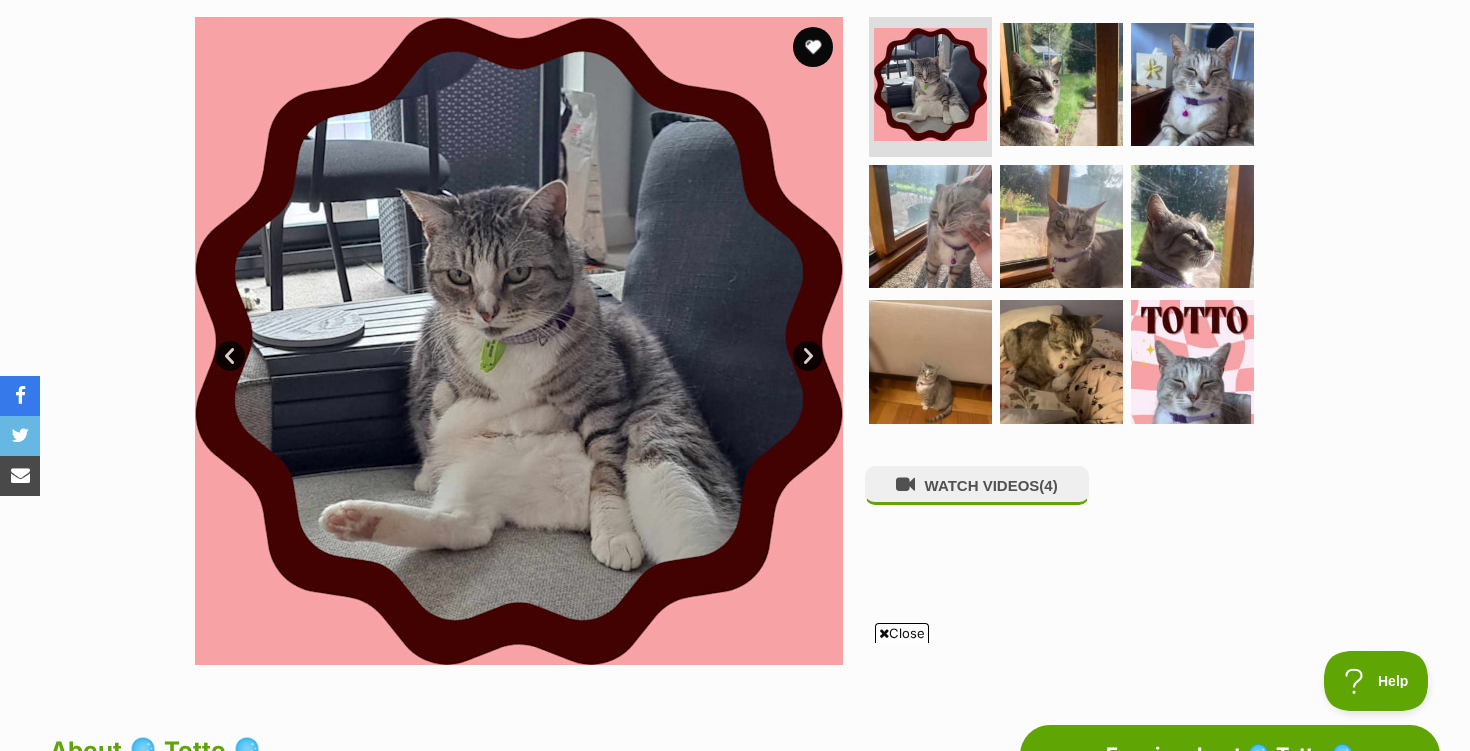 click on "Next" at bounding box center (808, 356) 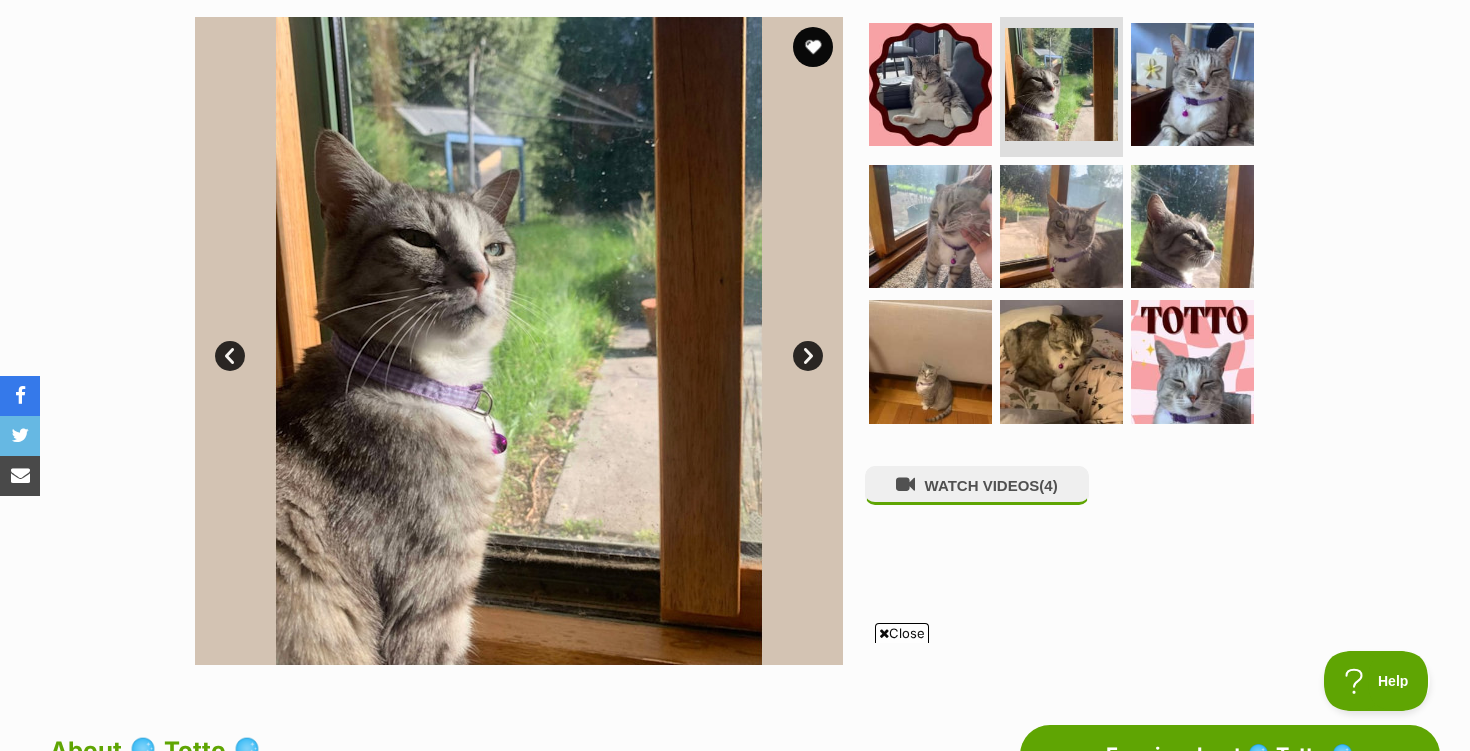 click on "Next" at bounding box center [808, 356] 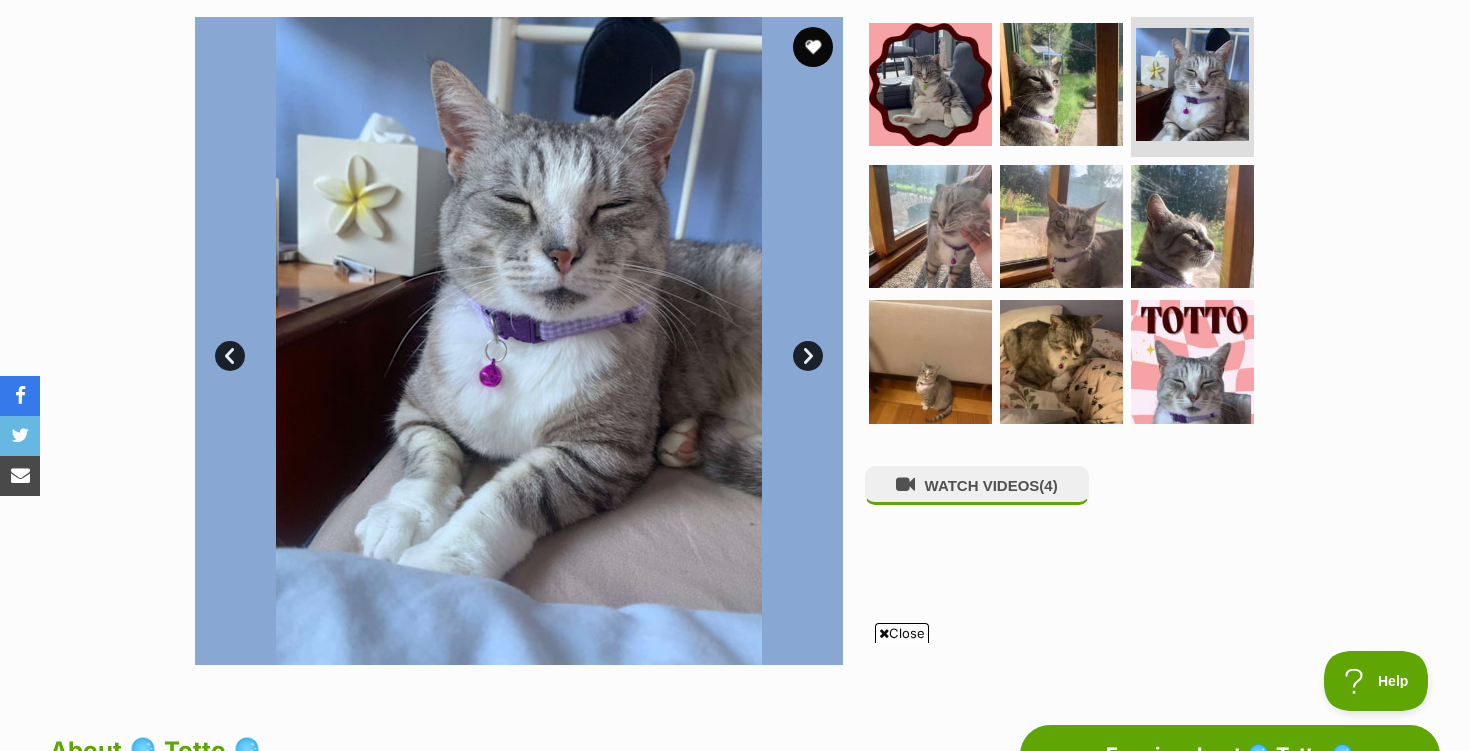 click on "Next" at bounding box center (808, 356) 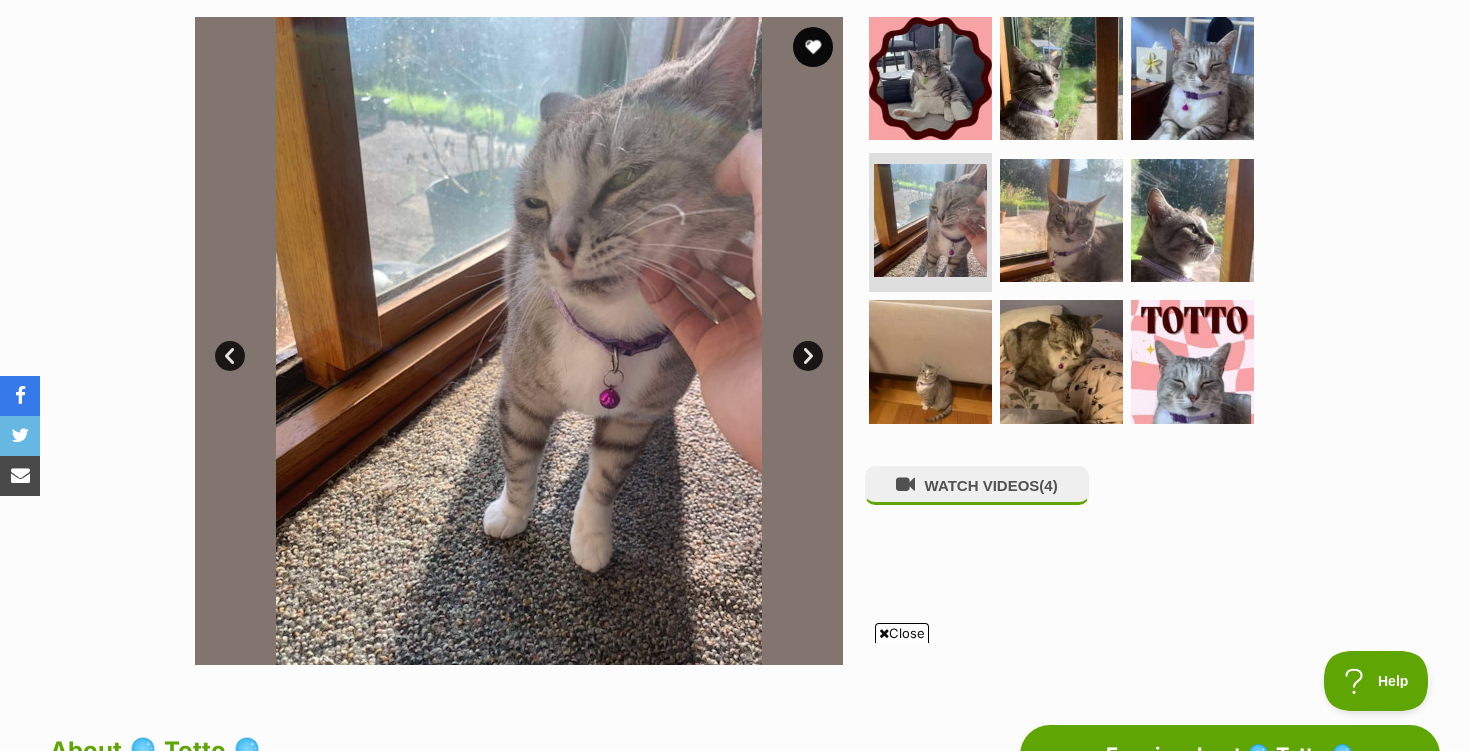 click on "Next" at bounding box center [808, 356] 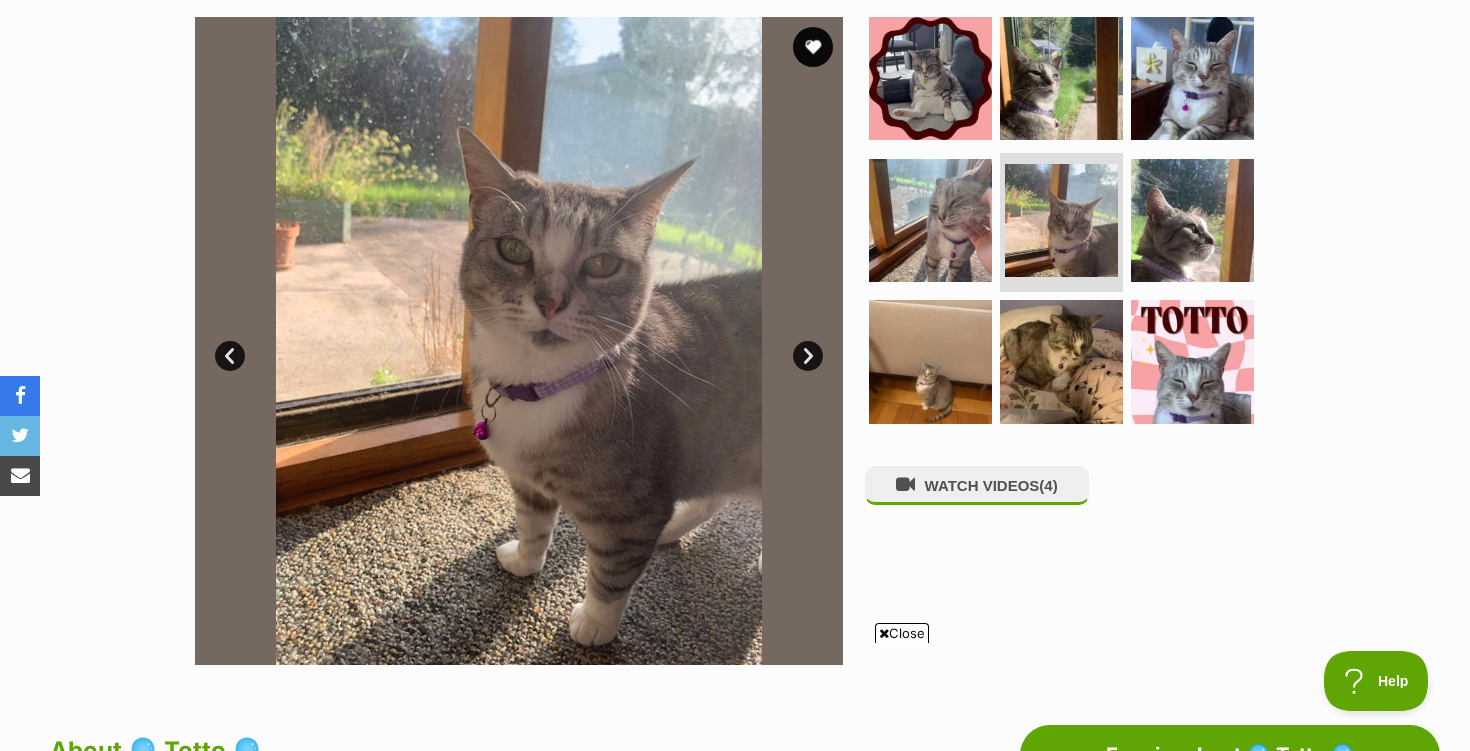 click on "Next" at bounding box center (808, 356) 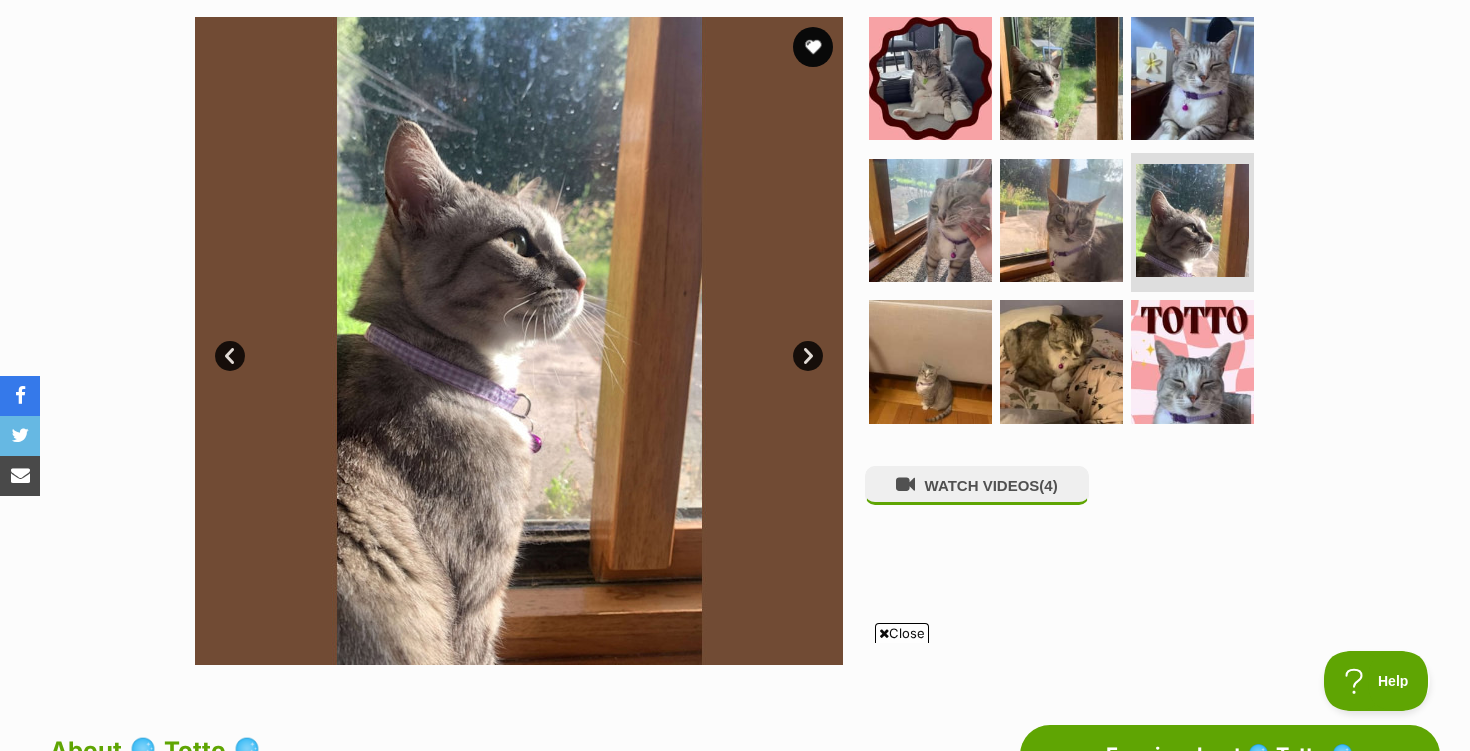 click on "Next" at bounding box center (808, 356) 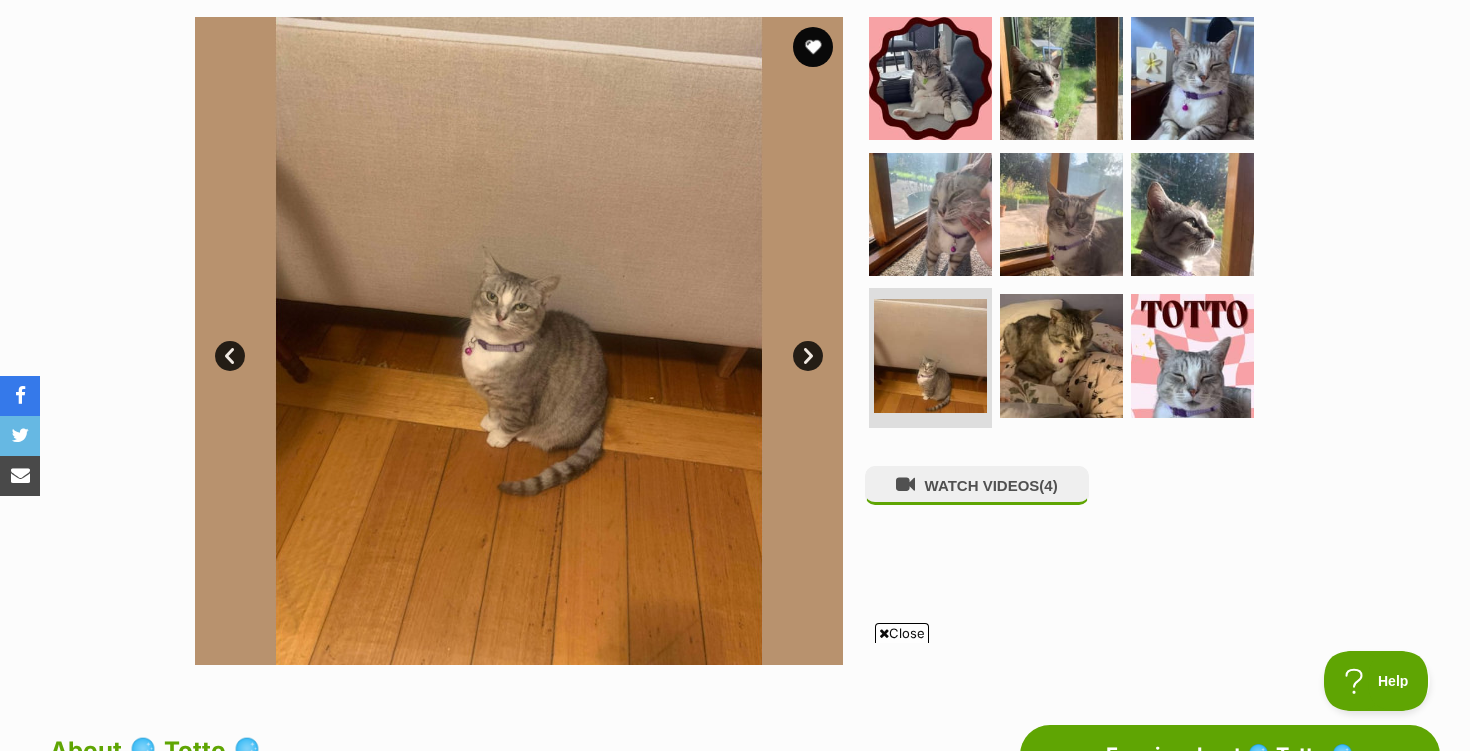 click on "Next" at bounding box center (808, 356) 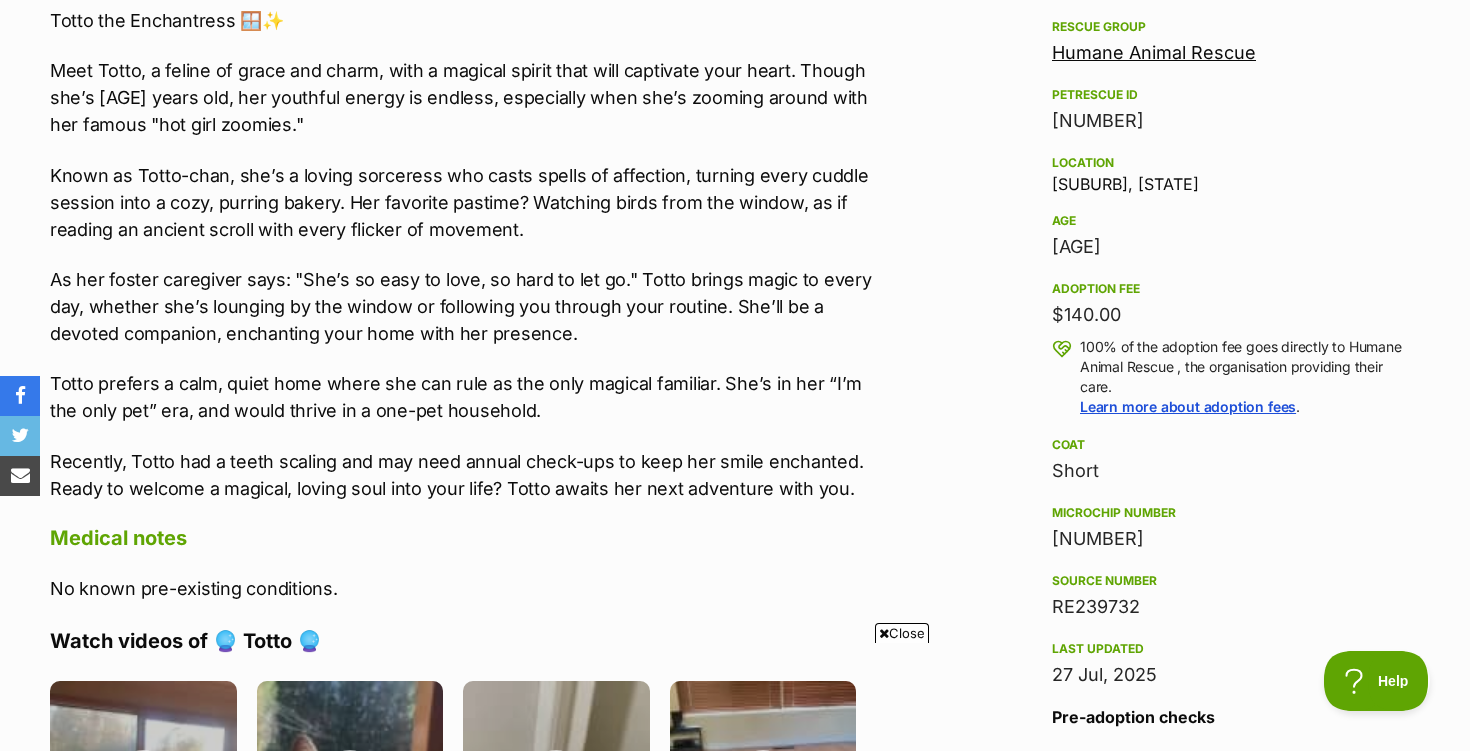 scroll, scrollTop: 1147, scrollLeft: 0, axis: vertical 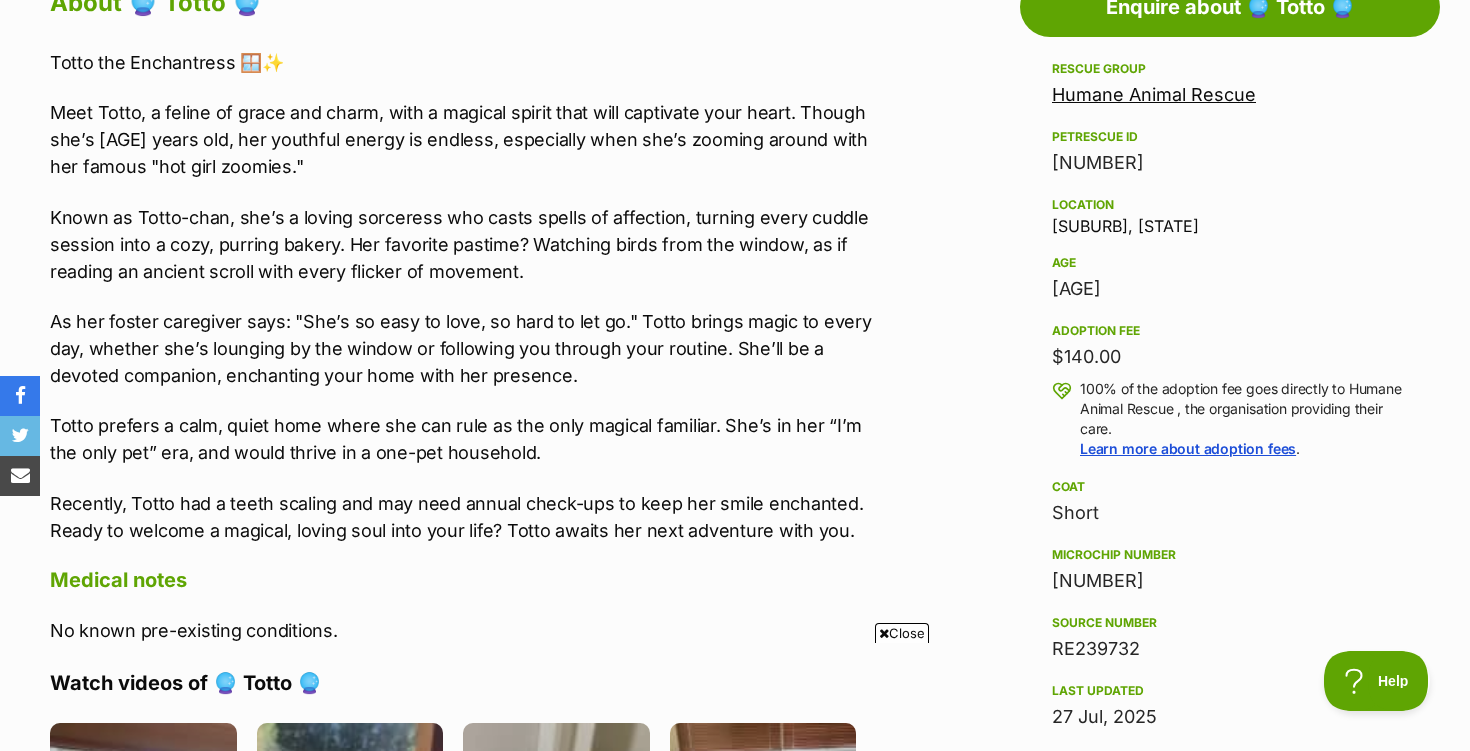 click on "Known as Totto-chan, she’s a loving sorceress who casts spells of affection, turning every cuddle session into a cozy, purring bakery. Her favorite pastime? Watching birds from the window, as if reading an ancient scroll with every flicker of movement." at bounding box center (463, 244) 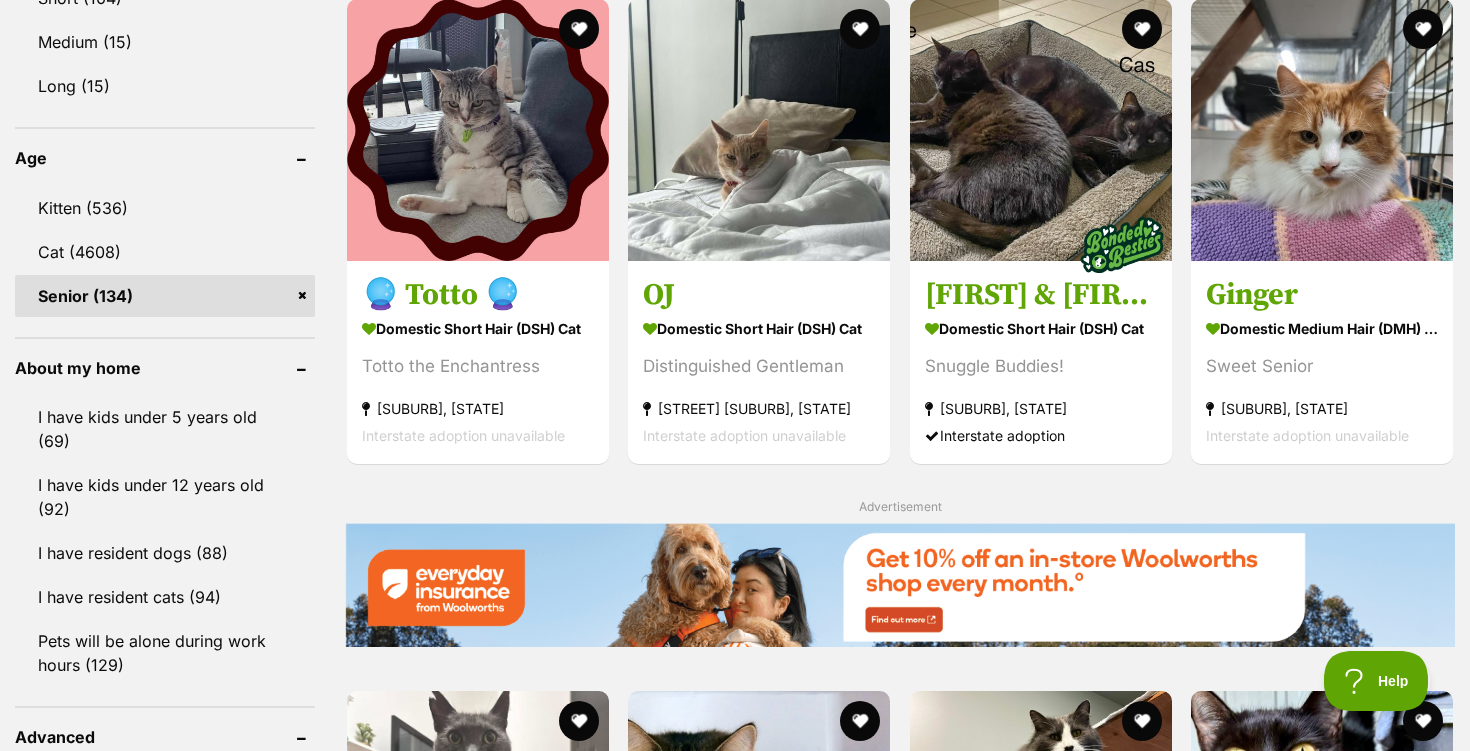 scroll, scrollTop: 0, scrollLeft: 0, axis: both 